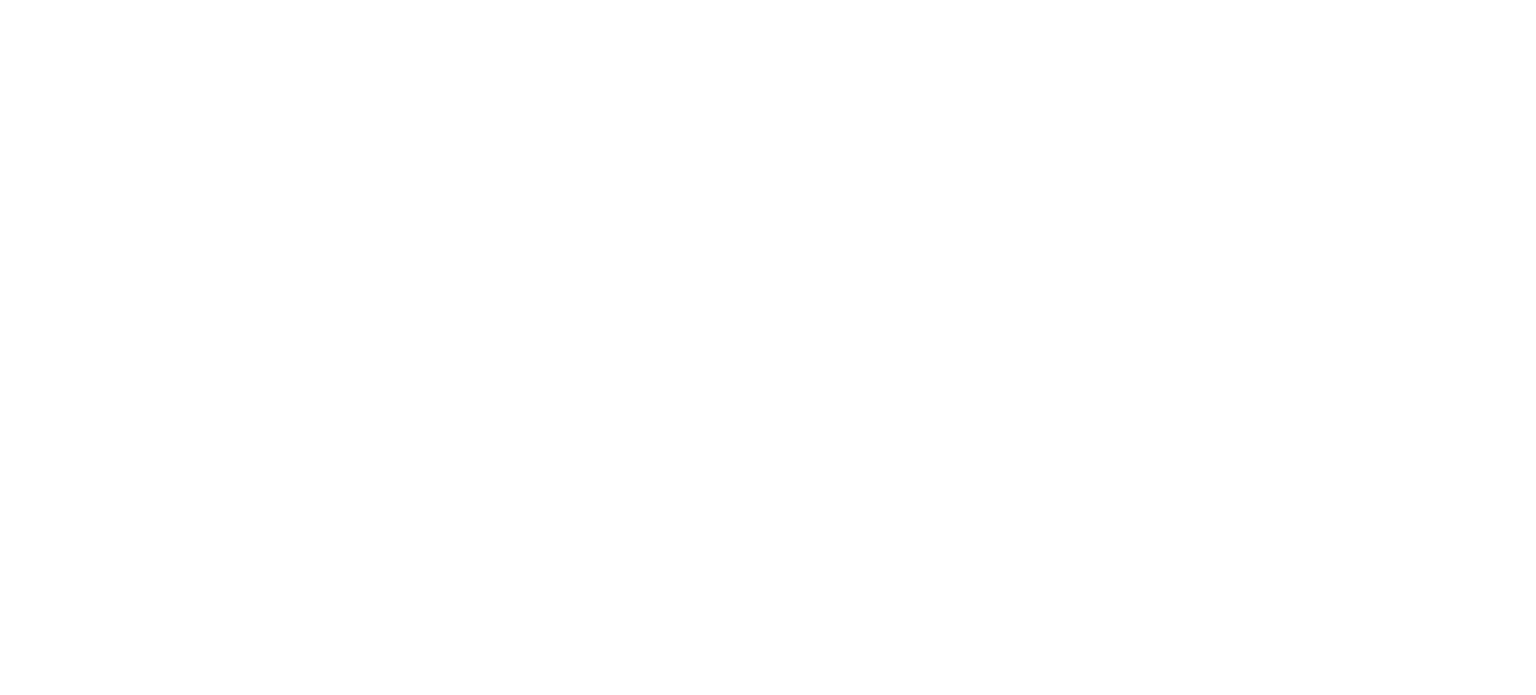 scroll, scrollTop: 0, scrollLeft: 0, axis: both 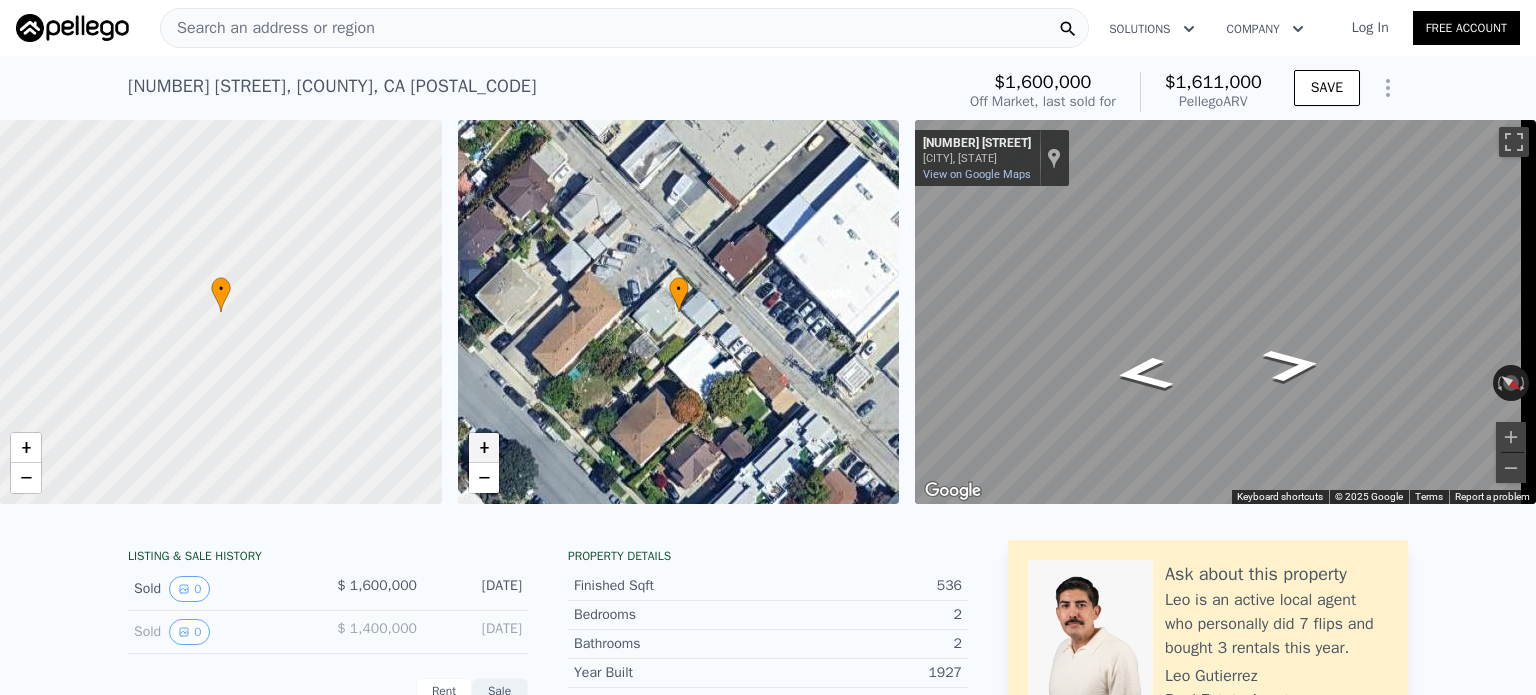 click on "+" at bounding box center (484, 448) 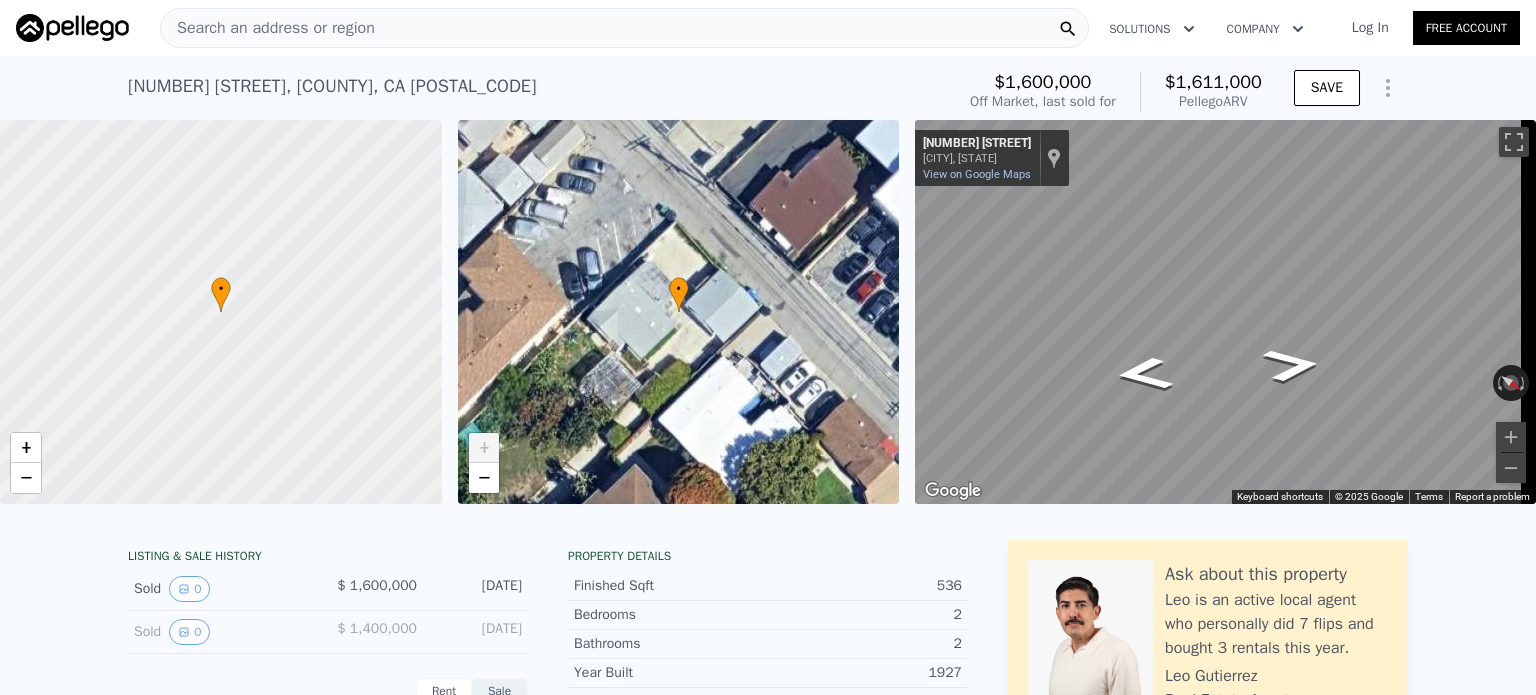 click on "+" at bounding box center [484, 448] 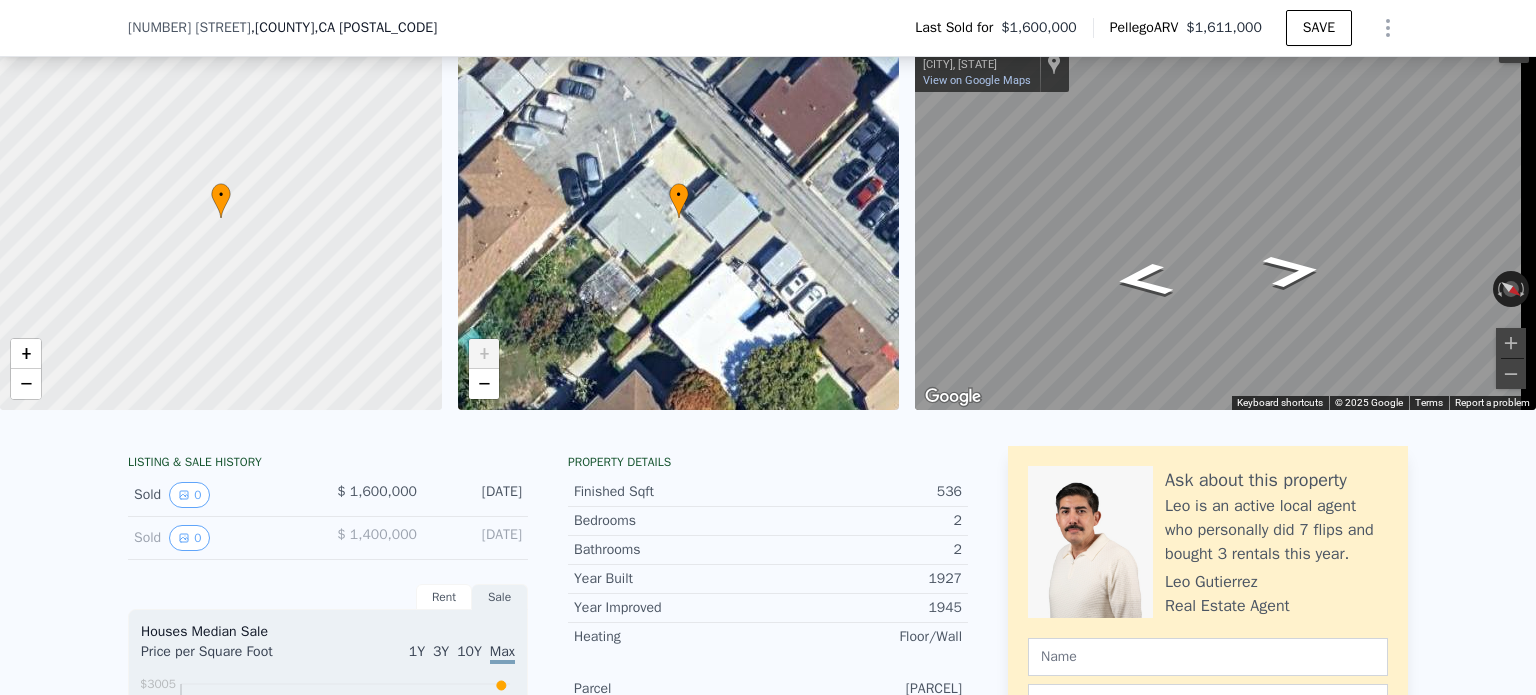 click on "1927" at bounding box center (865, 579) 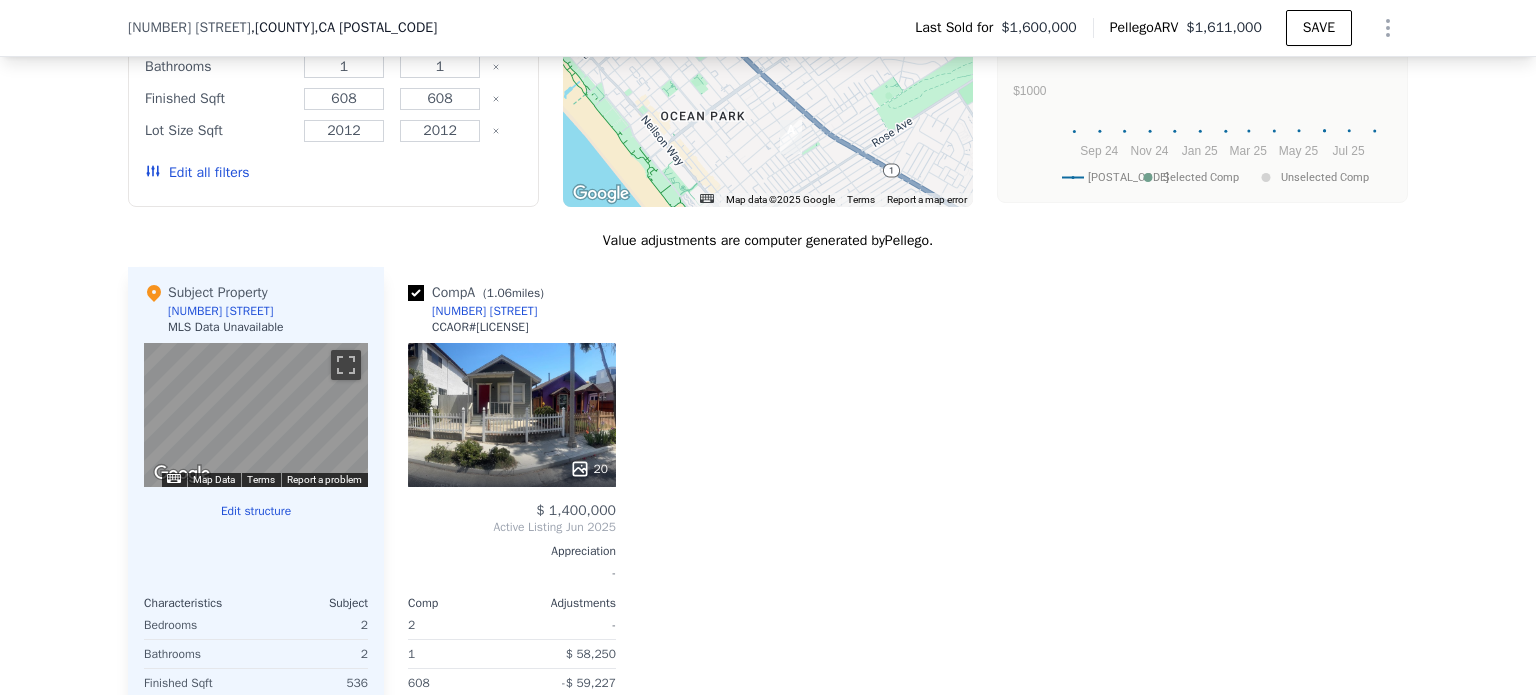 scroll, scrollTop: 1775, scrollLeft: 0, axis: vertical 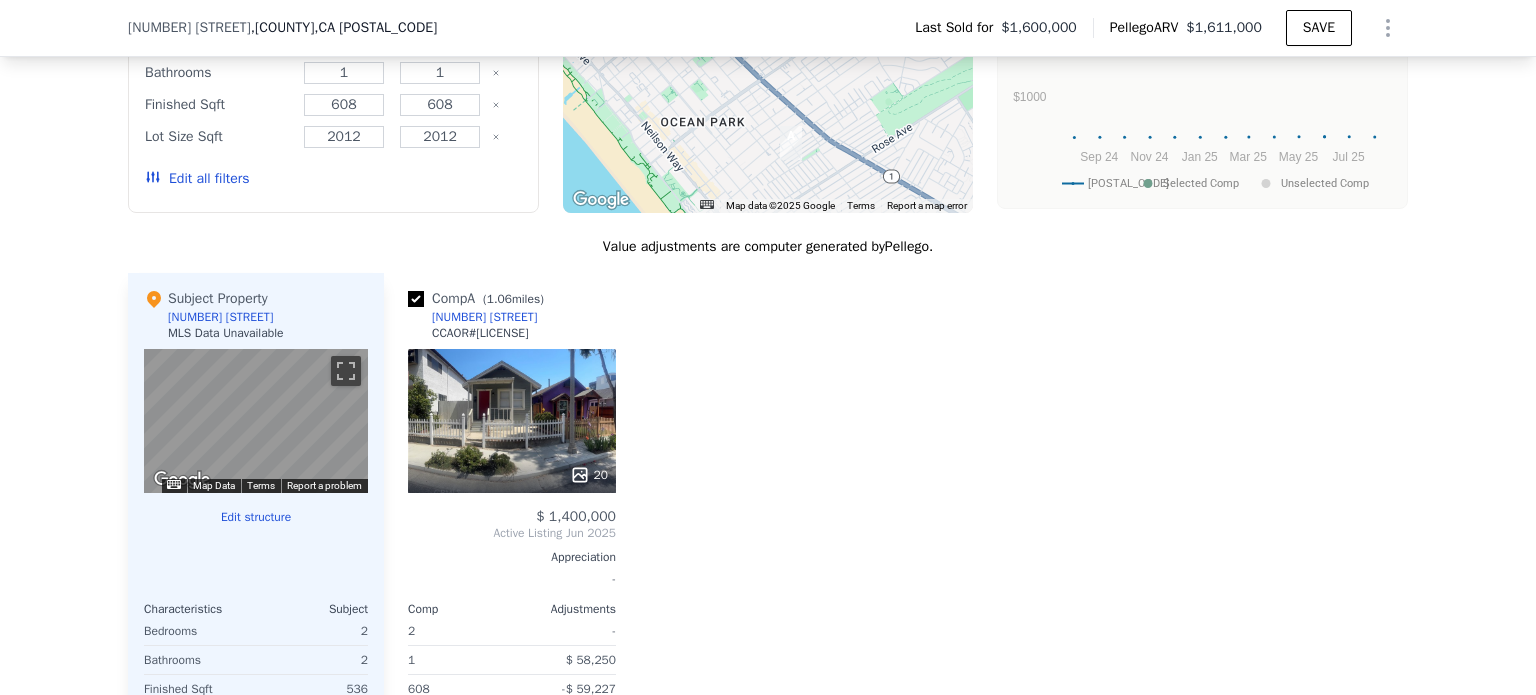 click on "20" at bounding box center (512, 421) 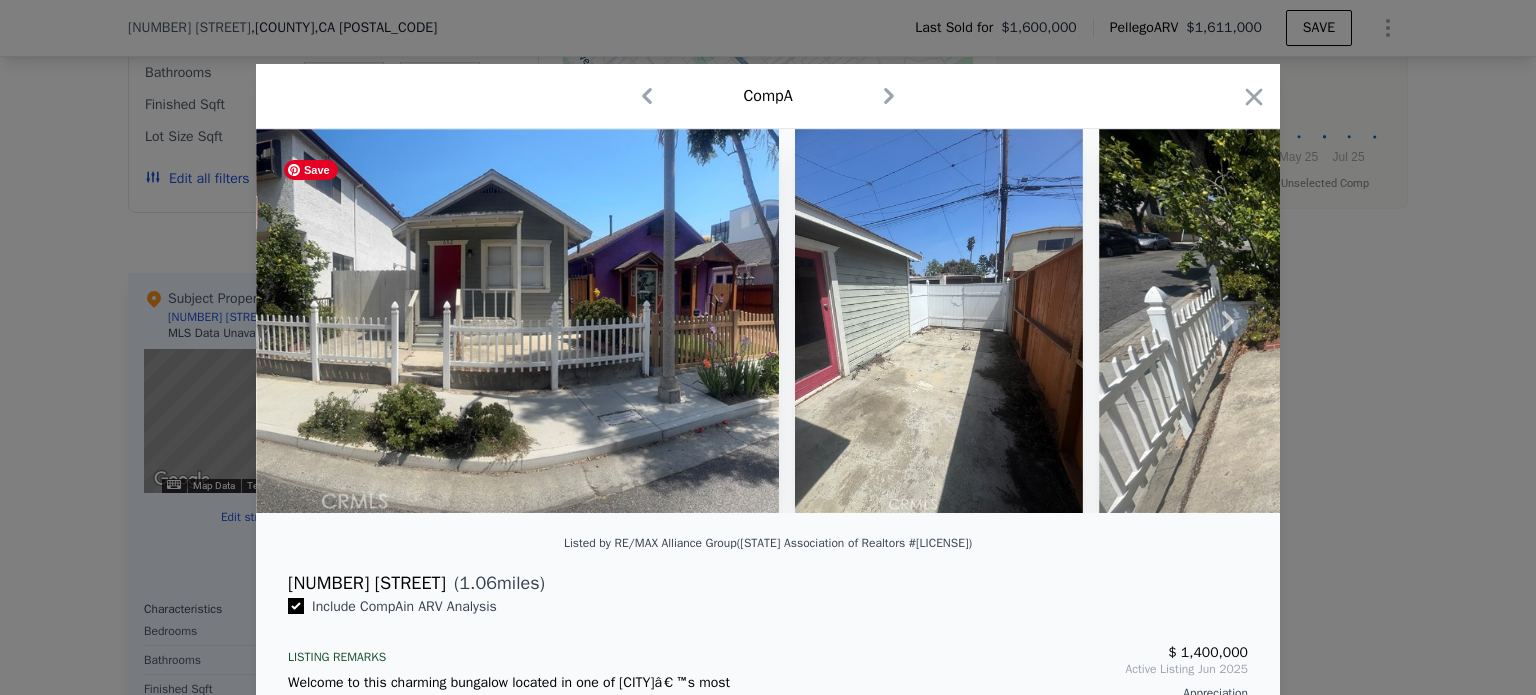 click at bounding box center [517, 321] 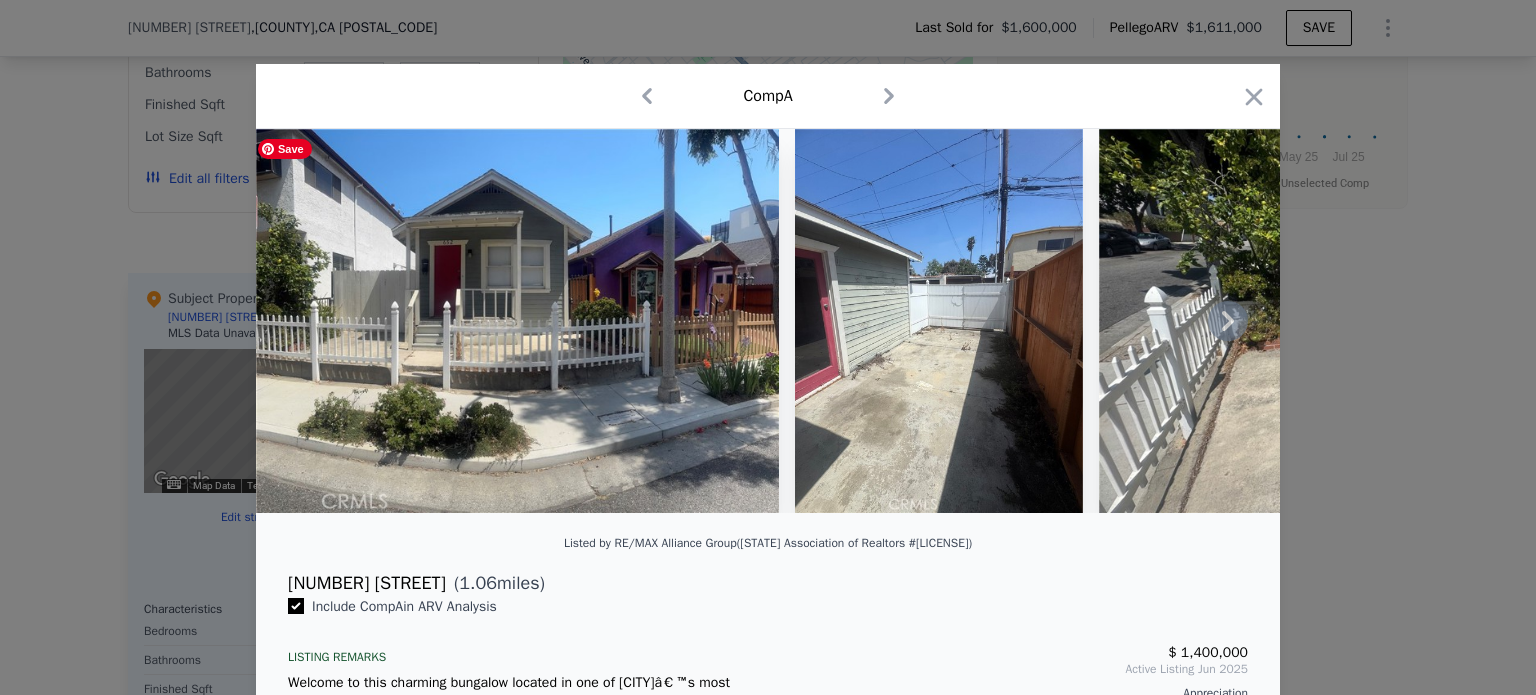 click at bounding box center (517, 321) 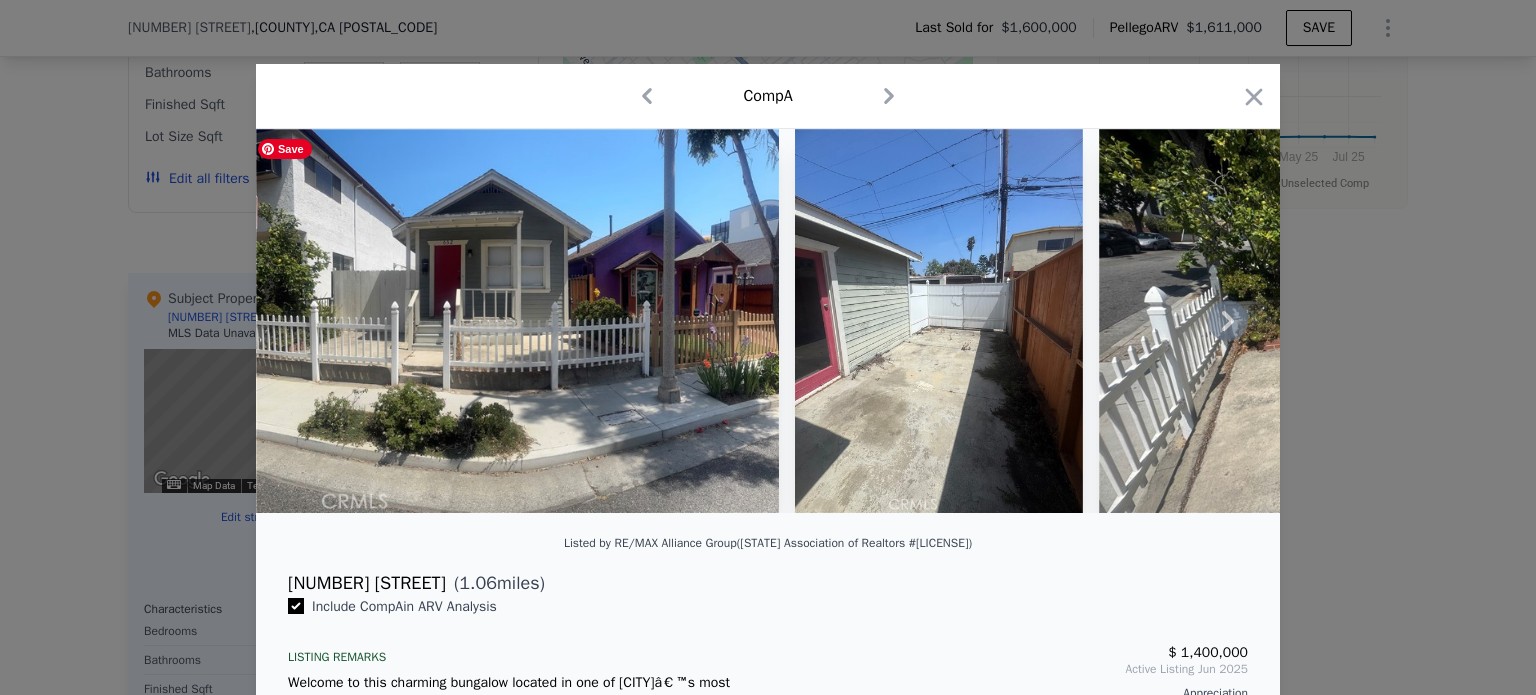 click at bounding box center [517, 321] 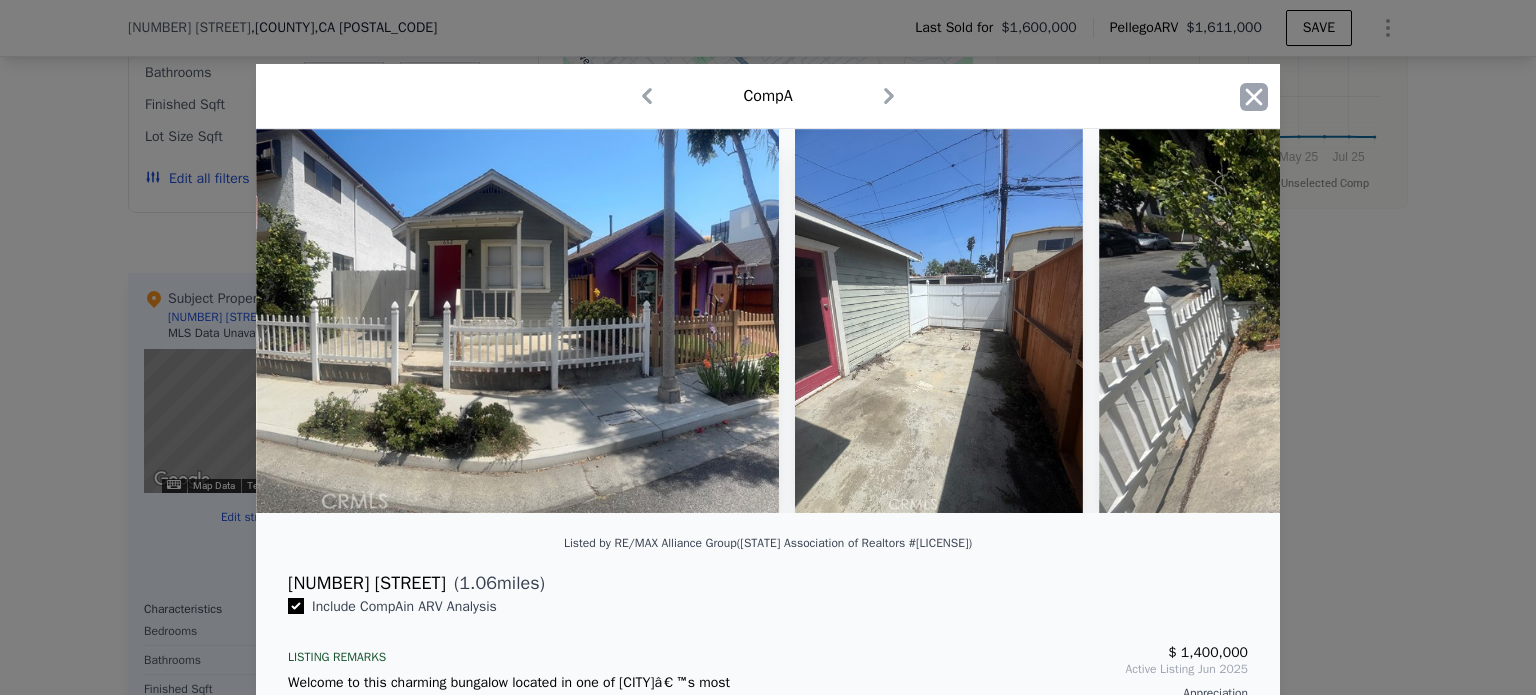 click 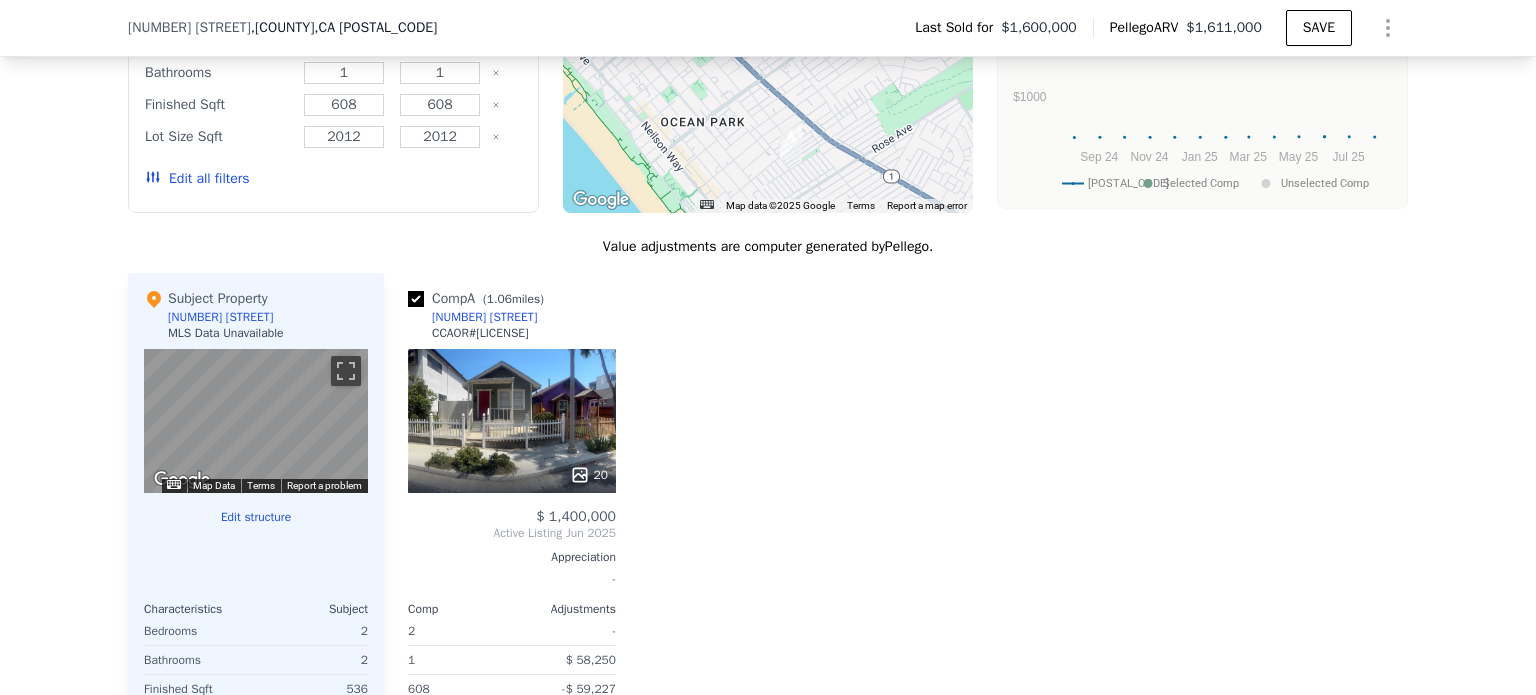 click on "[NUMBER] [STREET]" at bounding box center (484, 317) 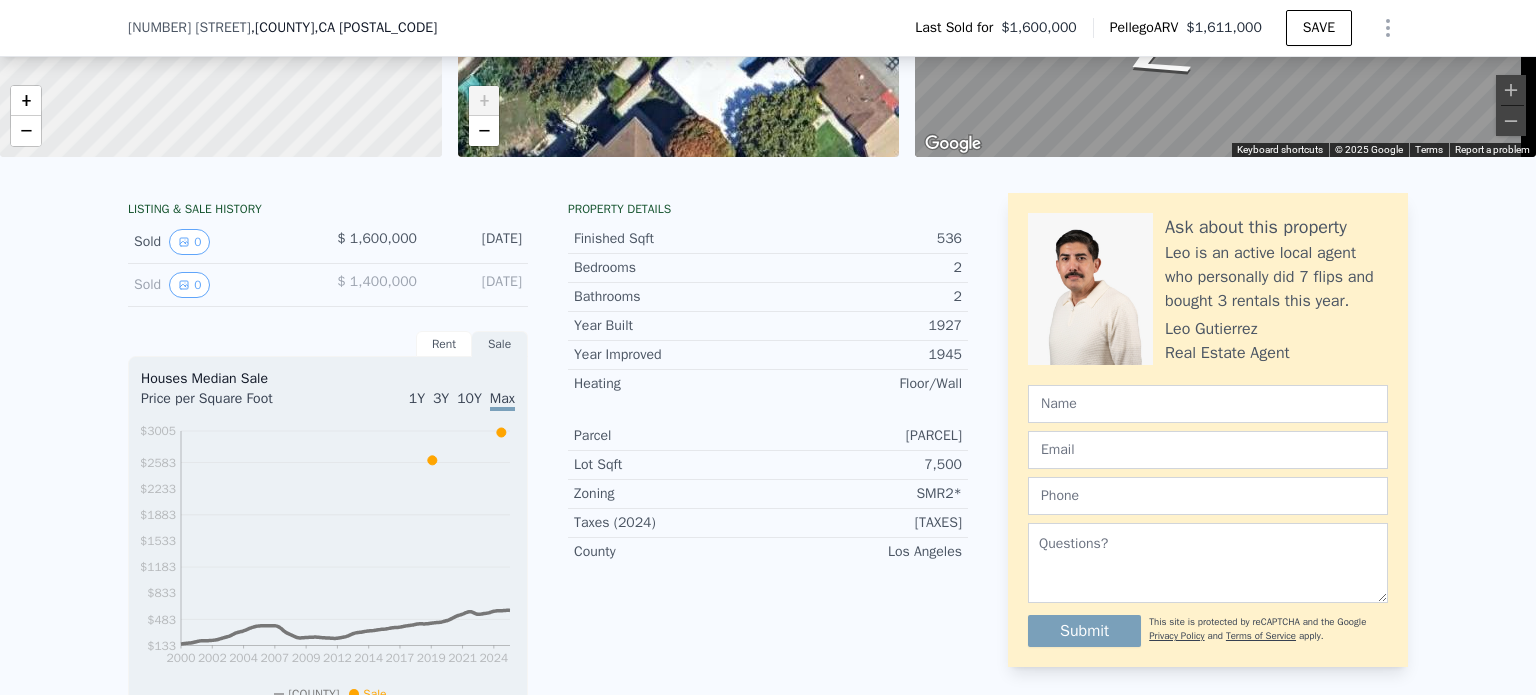 scroll, scrollTop: 334, scrollLeft: 0, axis: vertical 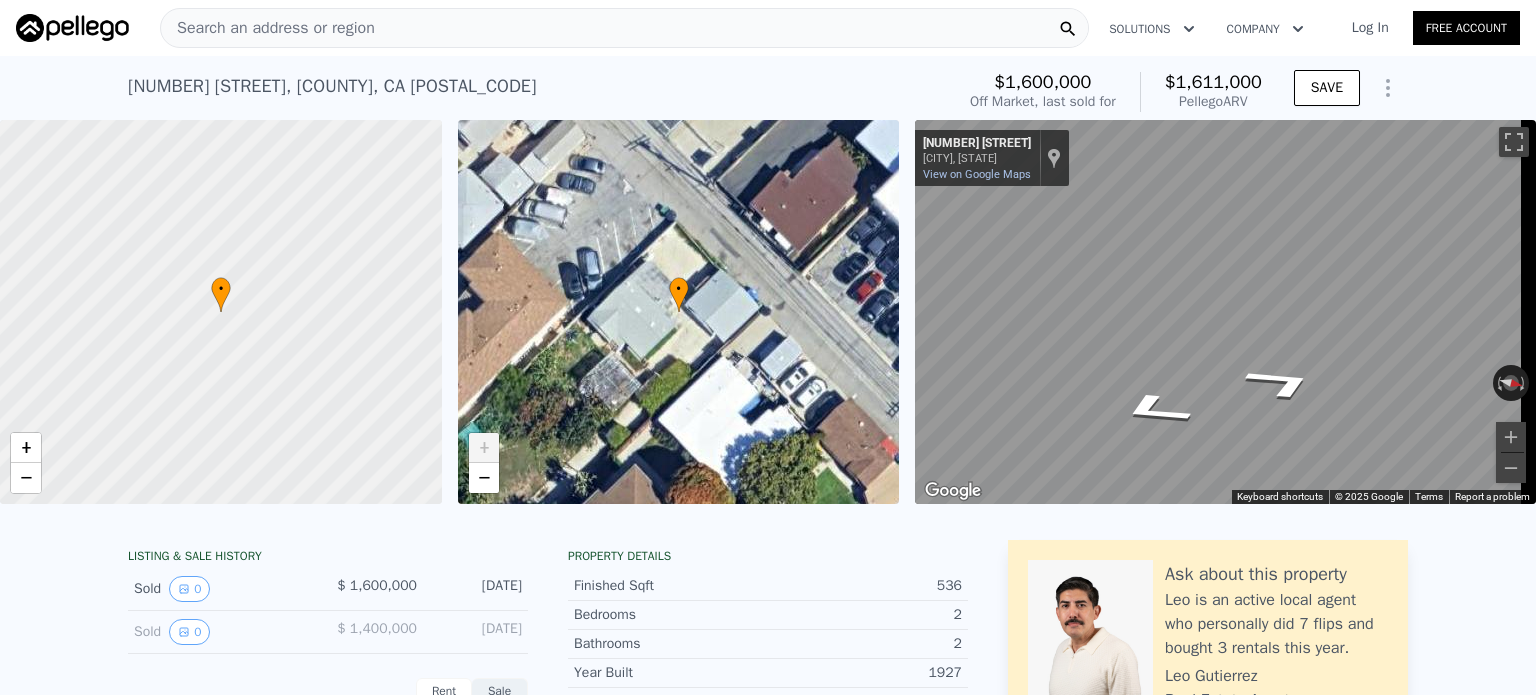 click on "•
+ −" at bounding box center [679, 312] 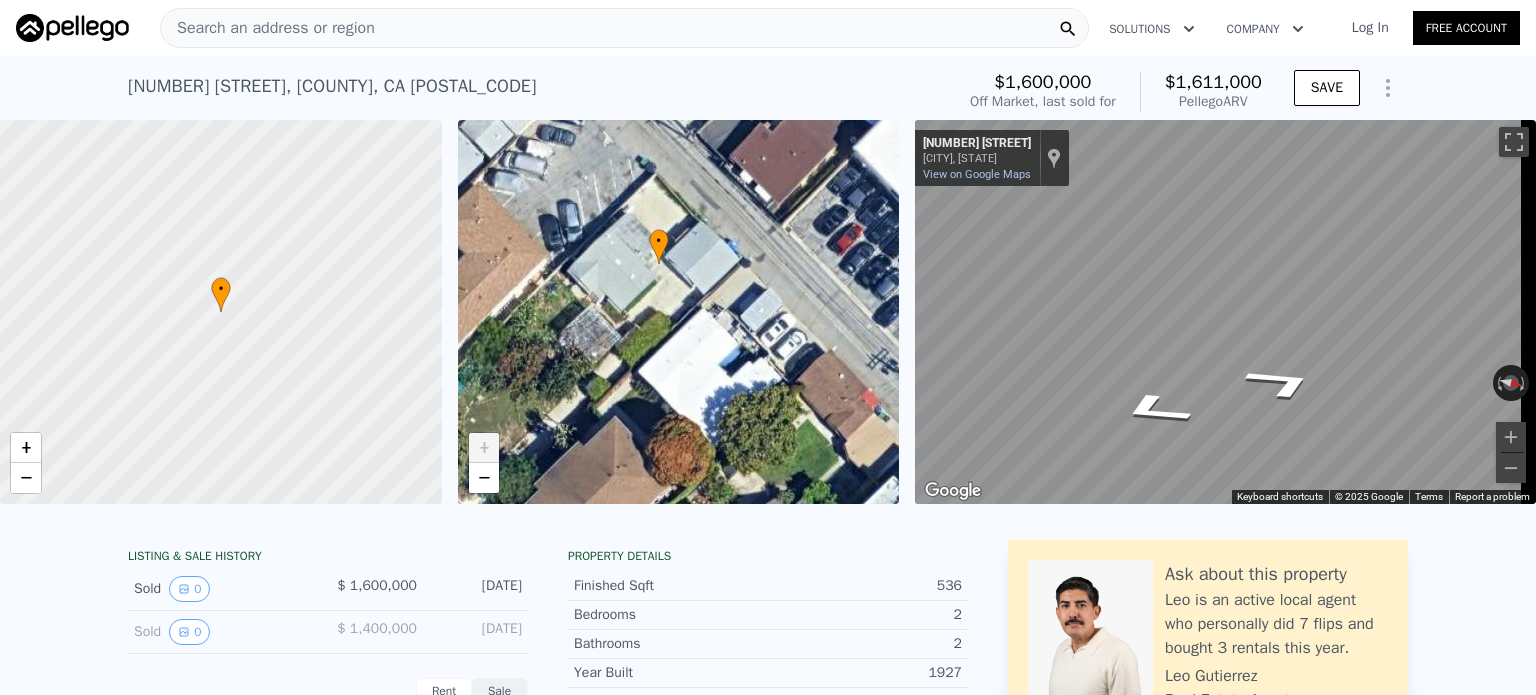 drag, startPoint x: 723, startPoint y: 361, endPoint x: 780, endPoint y: 347, distance: 58.694122 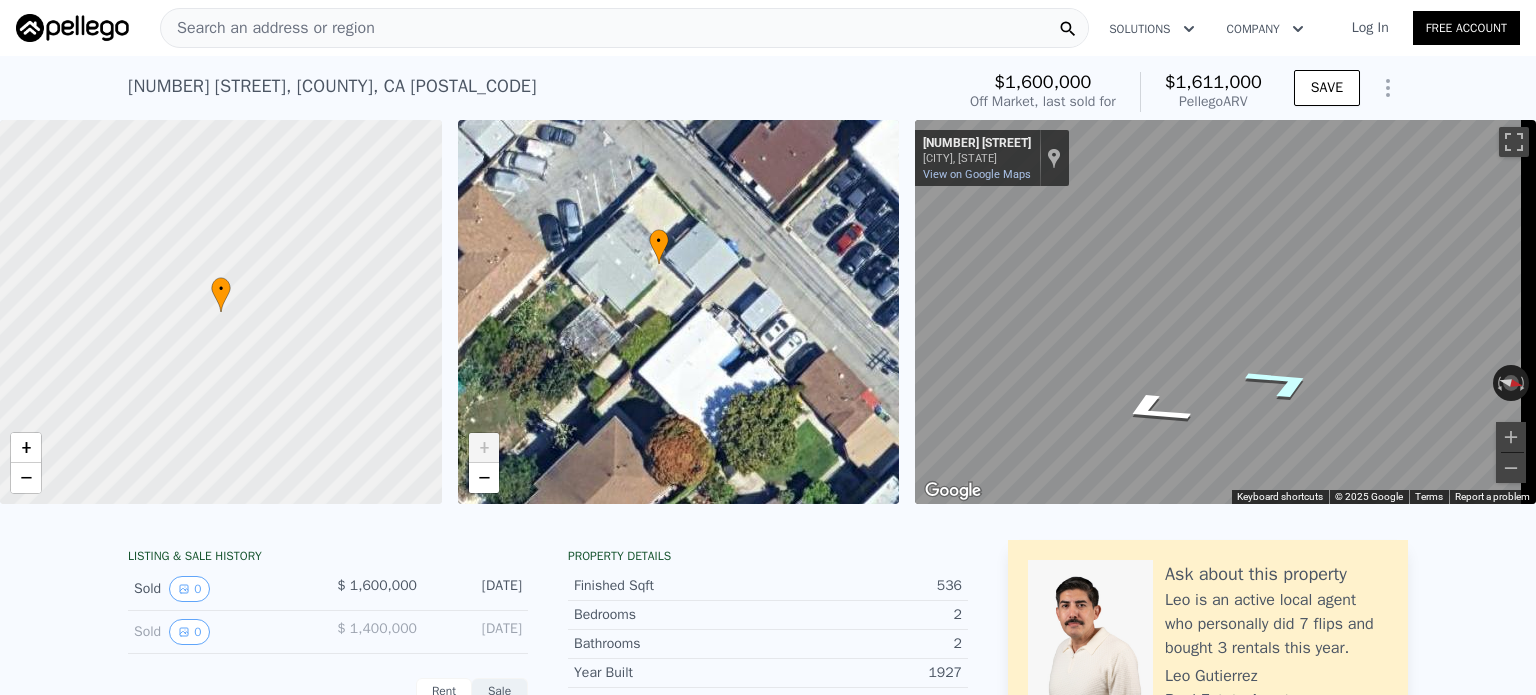 click 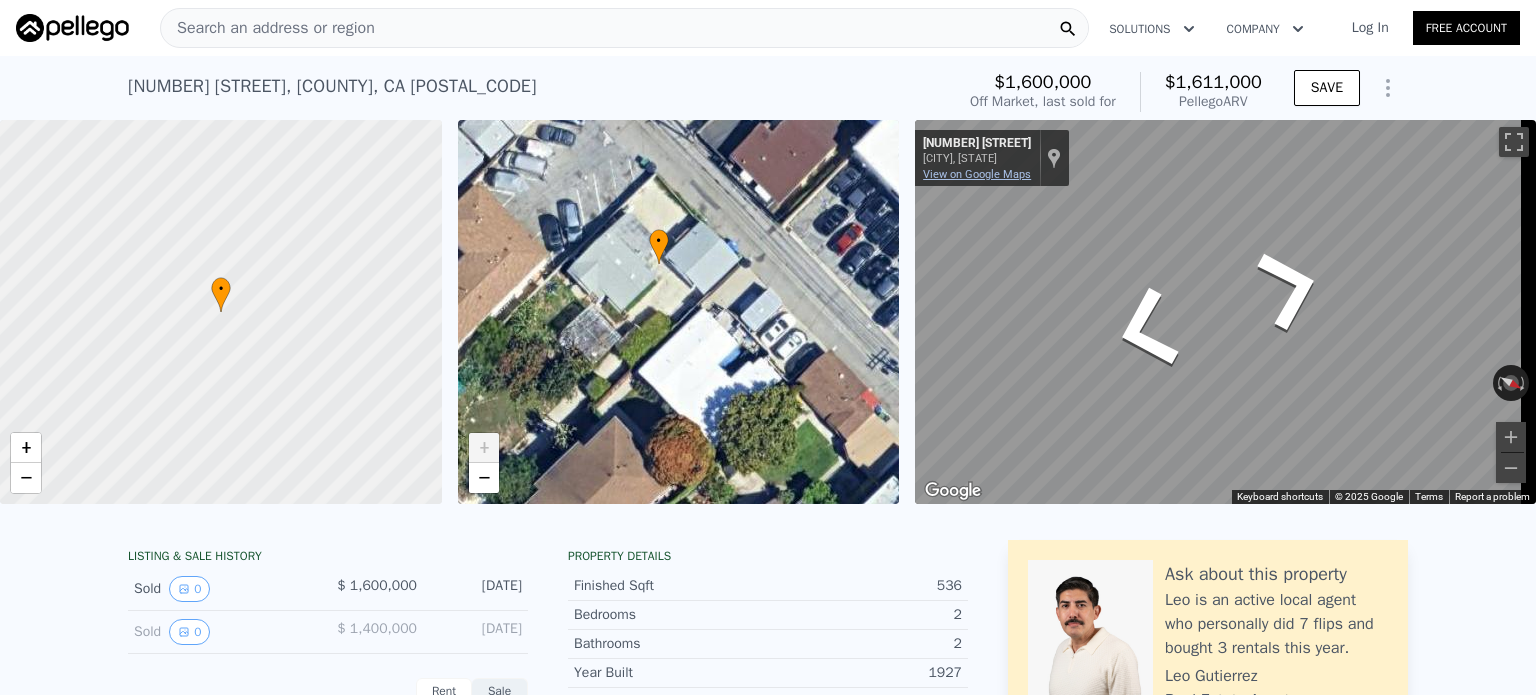 click on "View on Google Maps" at bounding box center [977, 174] 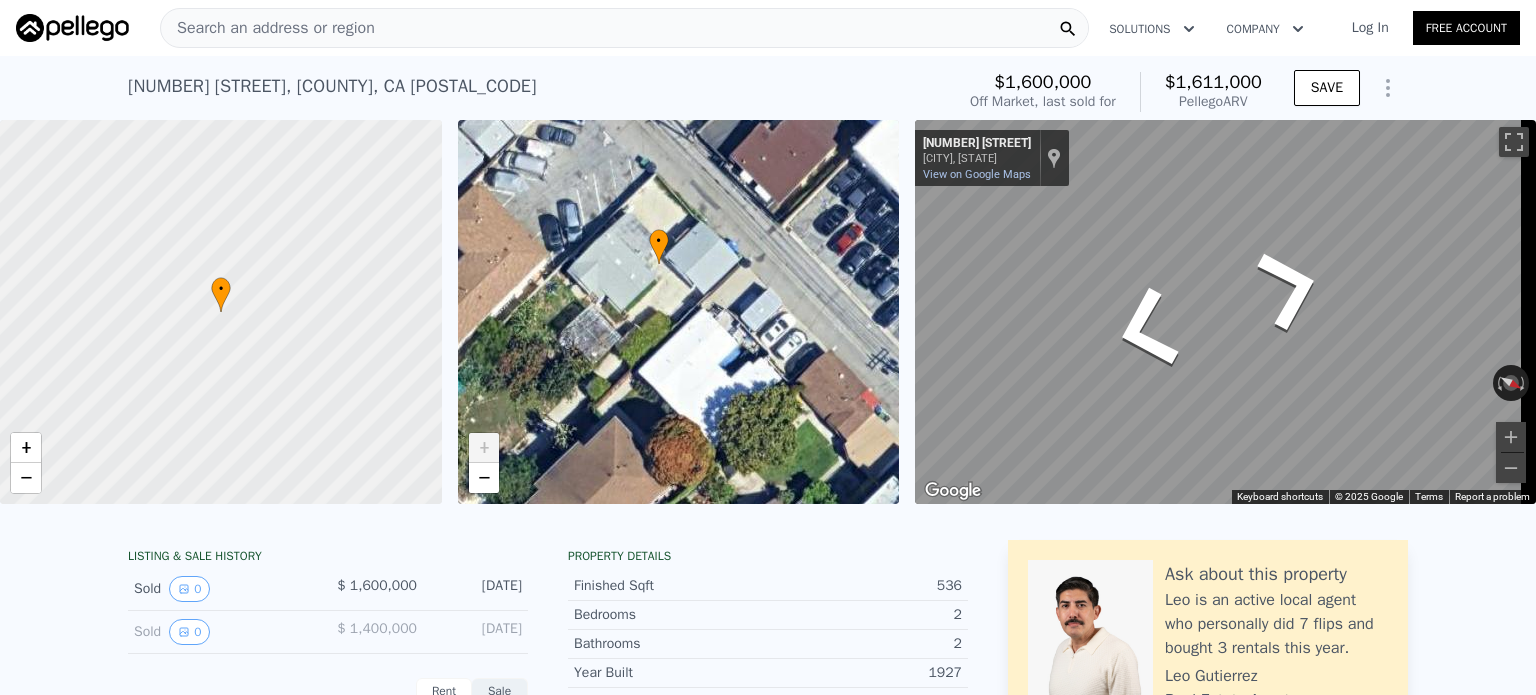 click on "Search an address or region" at bounding box center (624, 28) 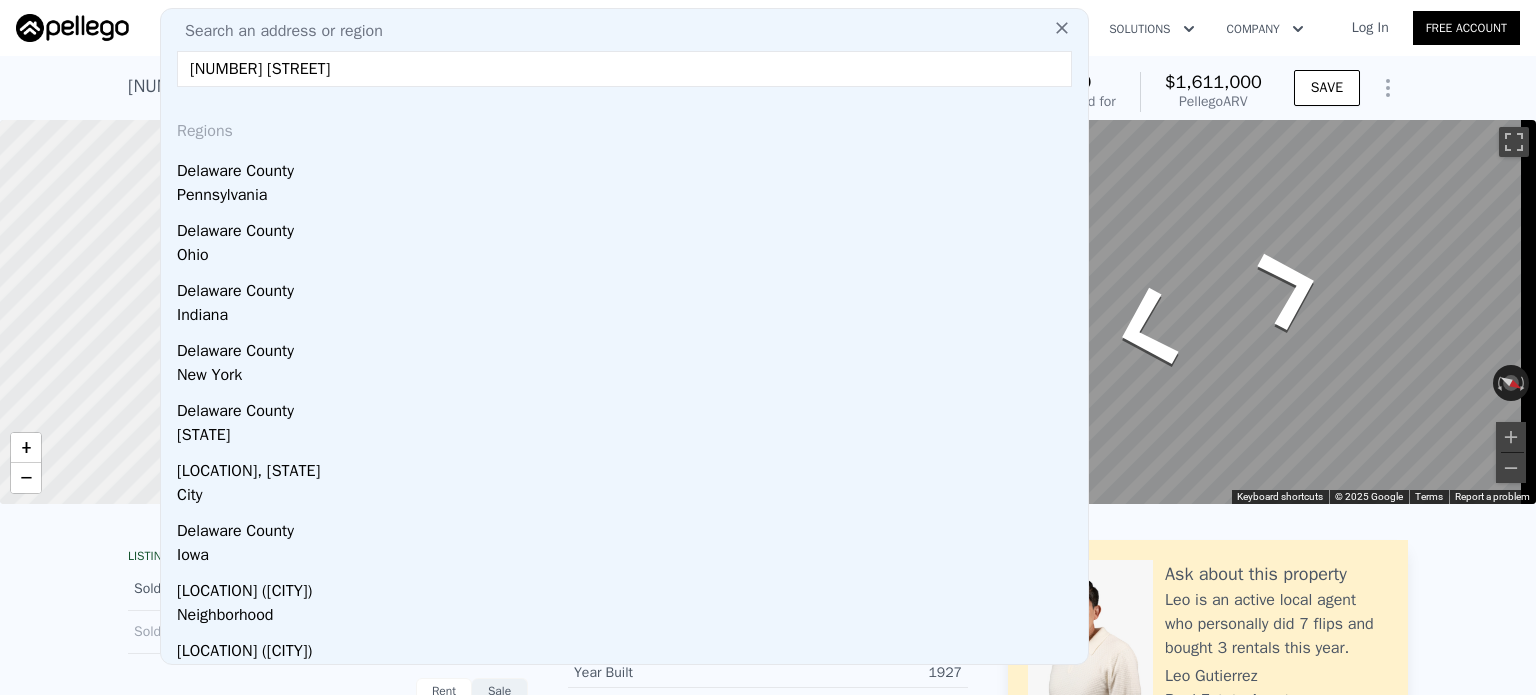 click on "[NUMBER] [STREET]" at bounding box center (624, 69) 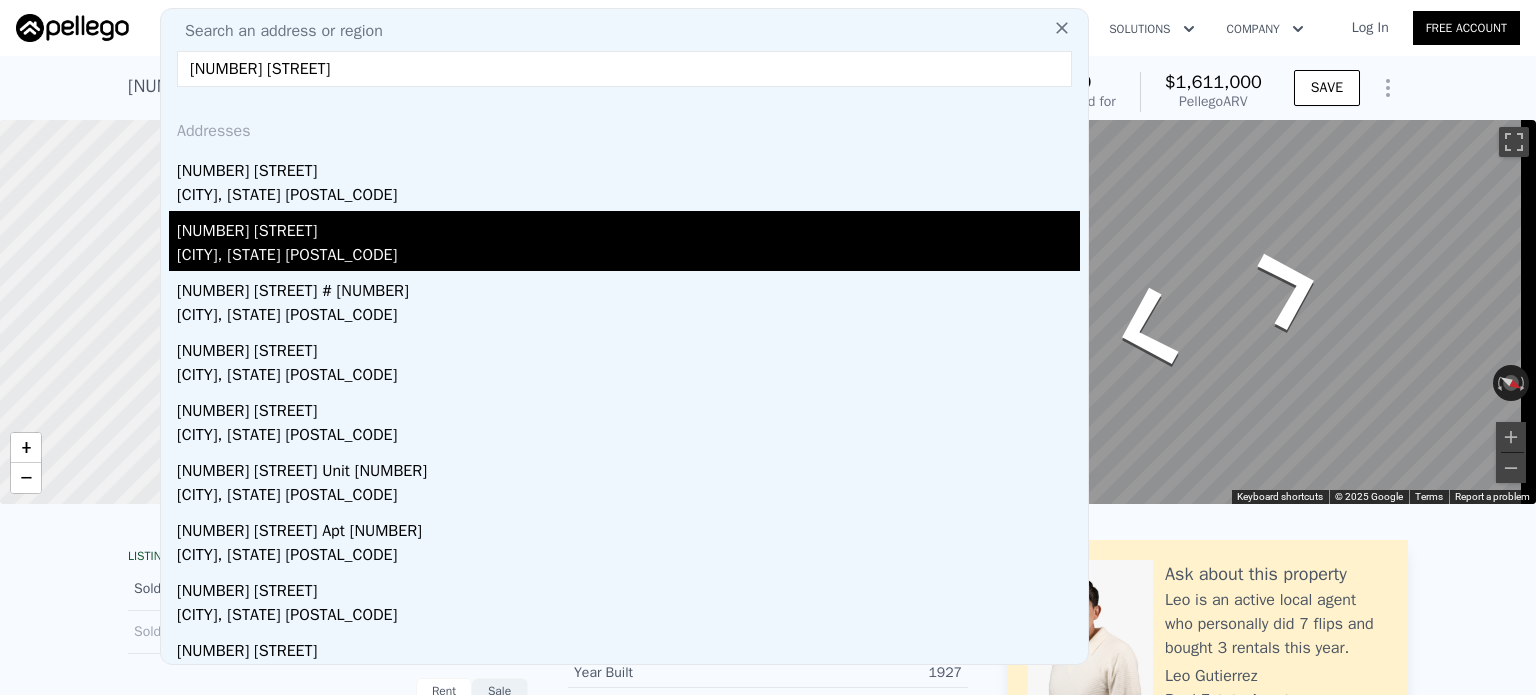 type on "[NUMBER] [STREET]" 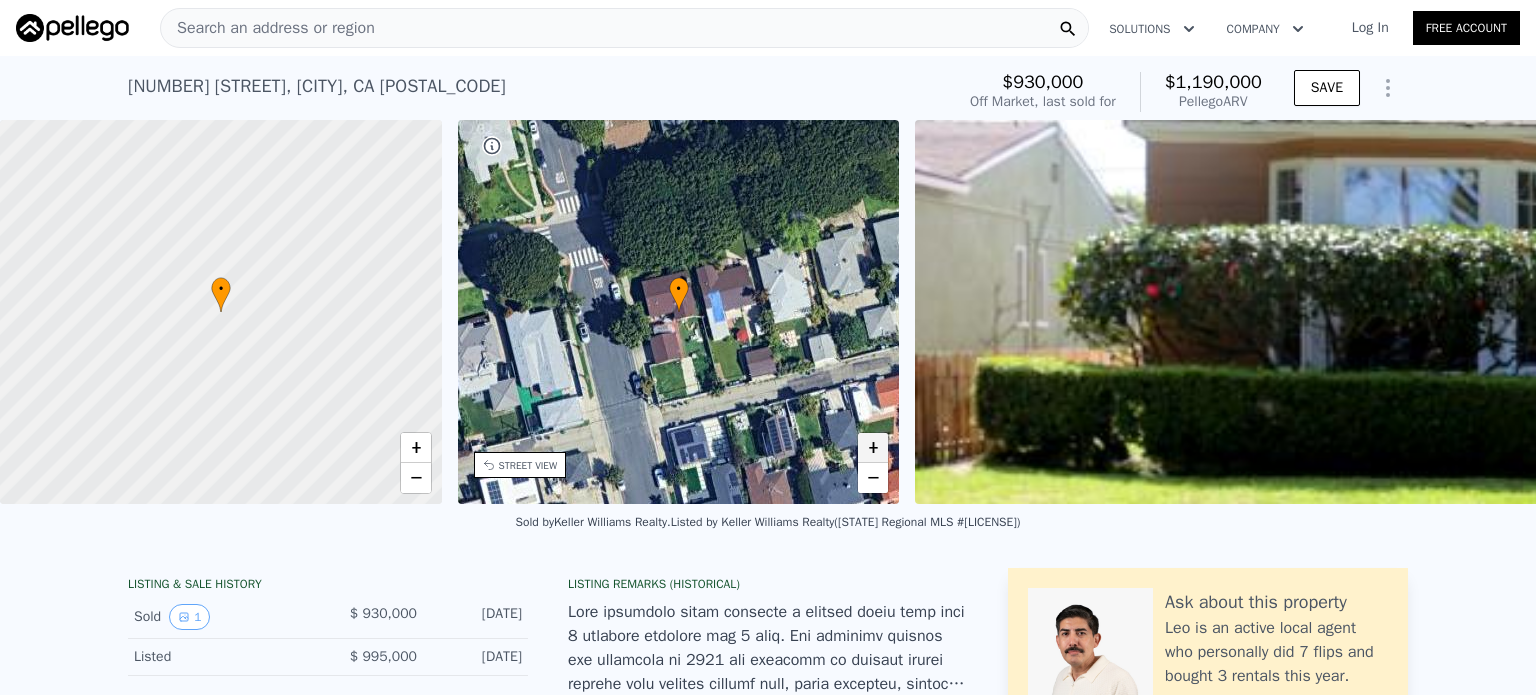 click on "+" at bounding box center [873, 448] 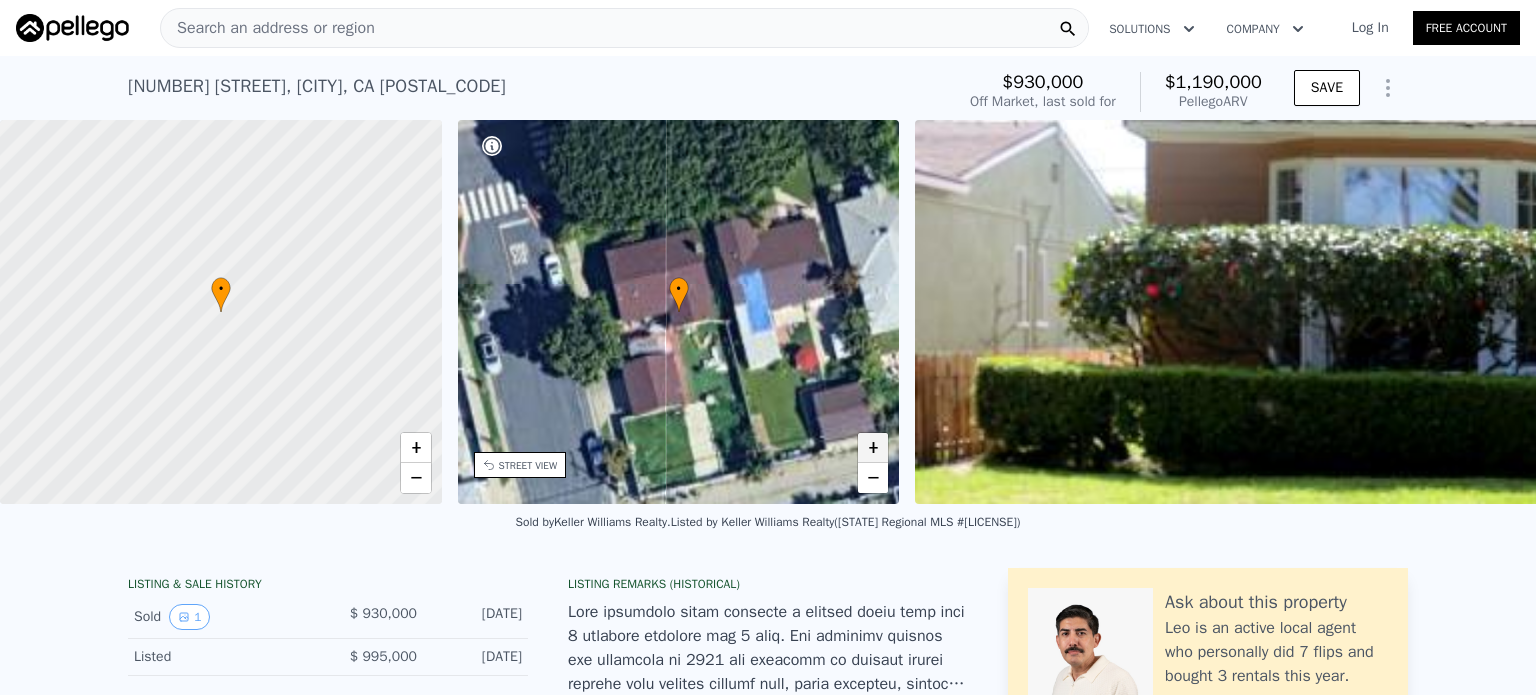 click on "+" at bounding box center (873, 448) 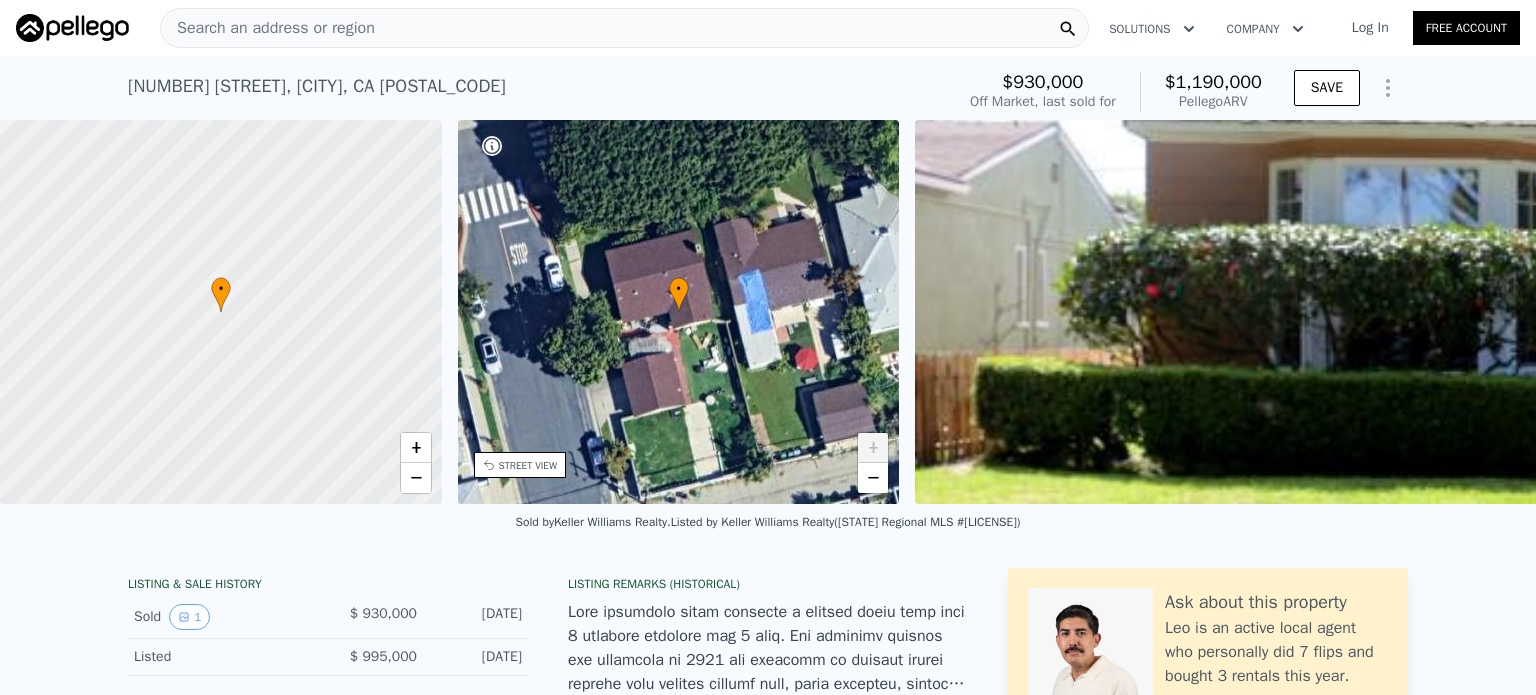click on "+" at bounding box center (873, 448) 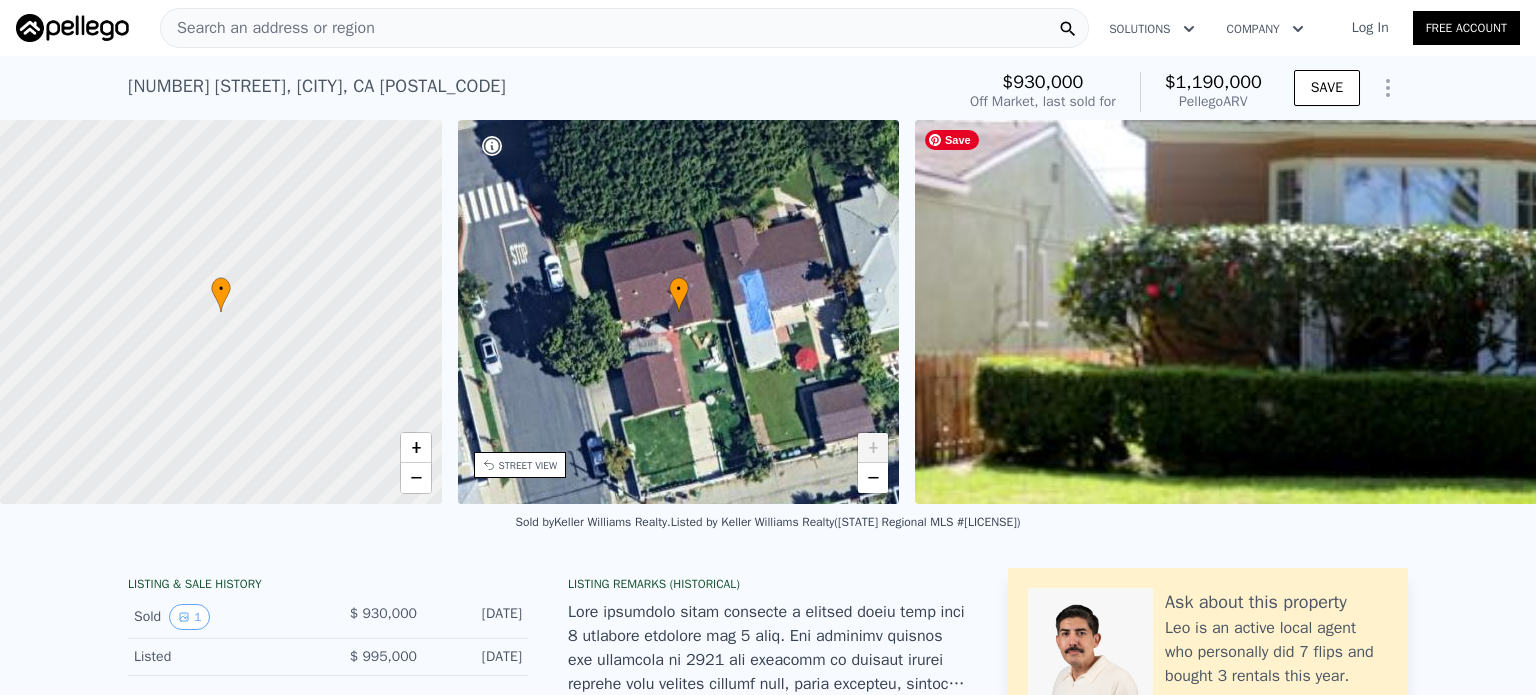 click at bounding box center (1675, 312) 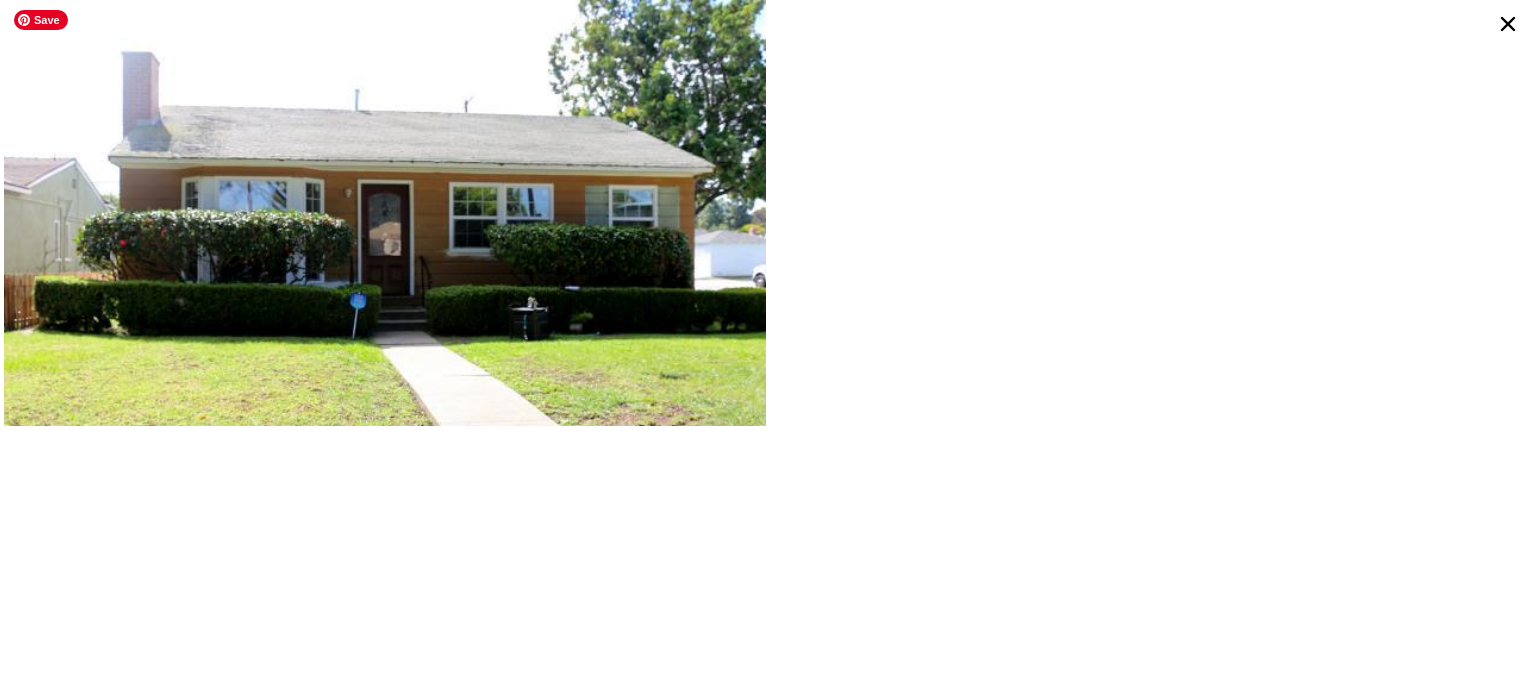 click at bounding box center [385, 253] 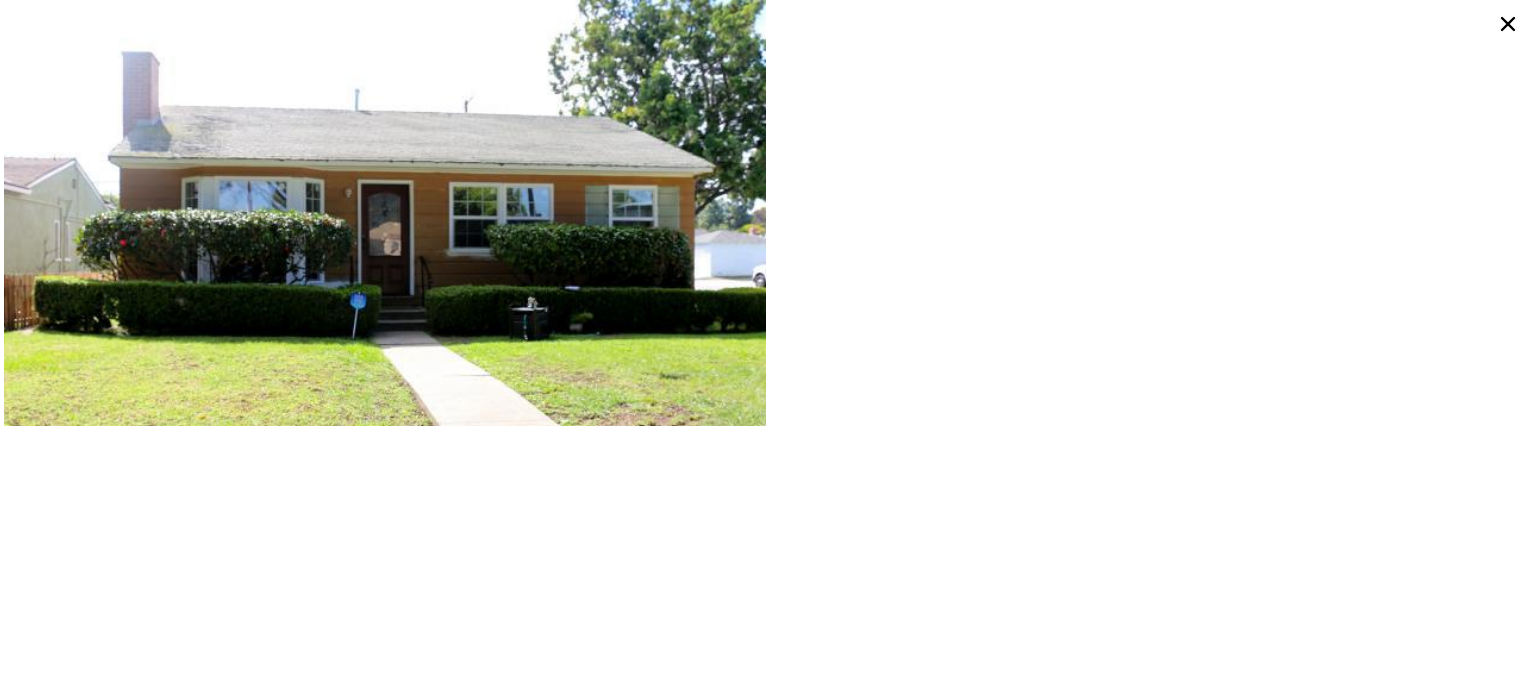 type on "2" 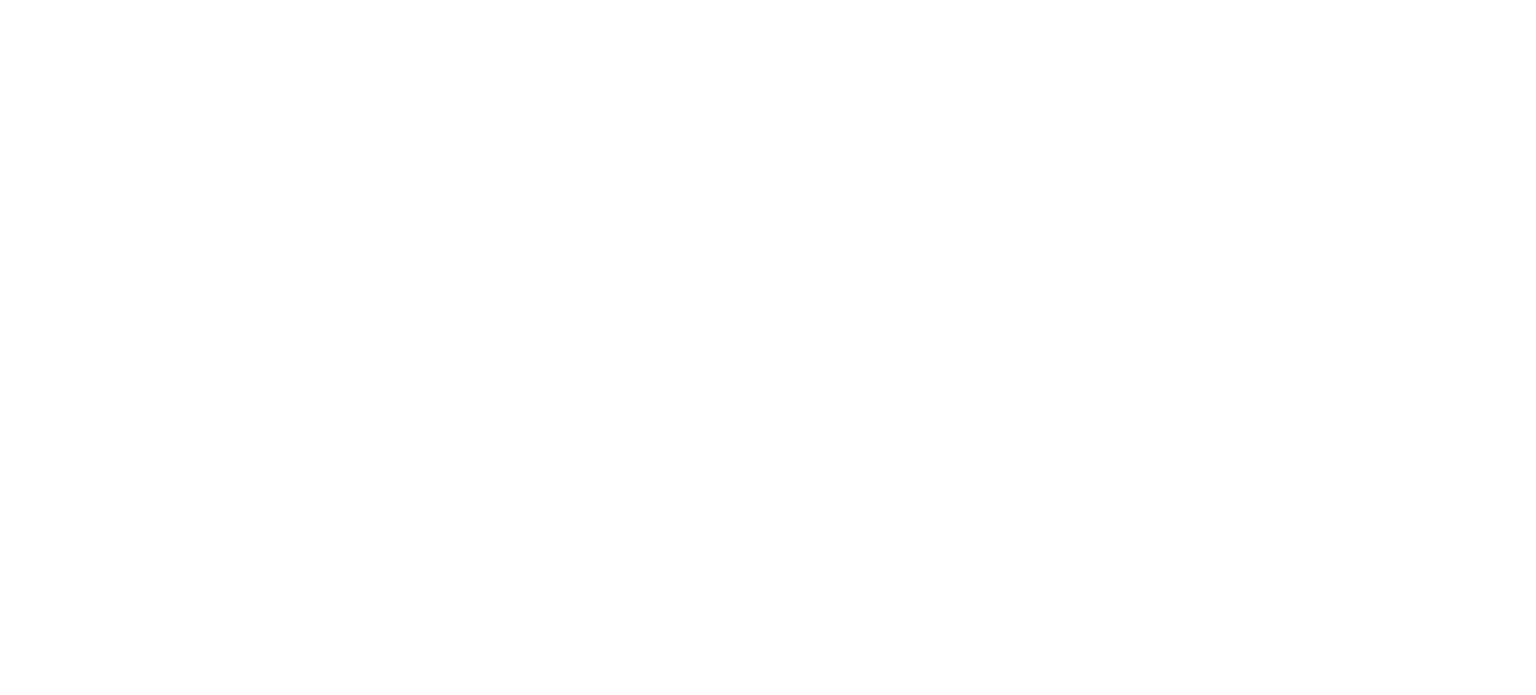 scroll, scrollTop: 0, scrollLeft: 0, axis: both 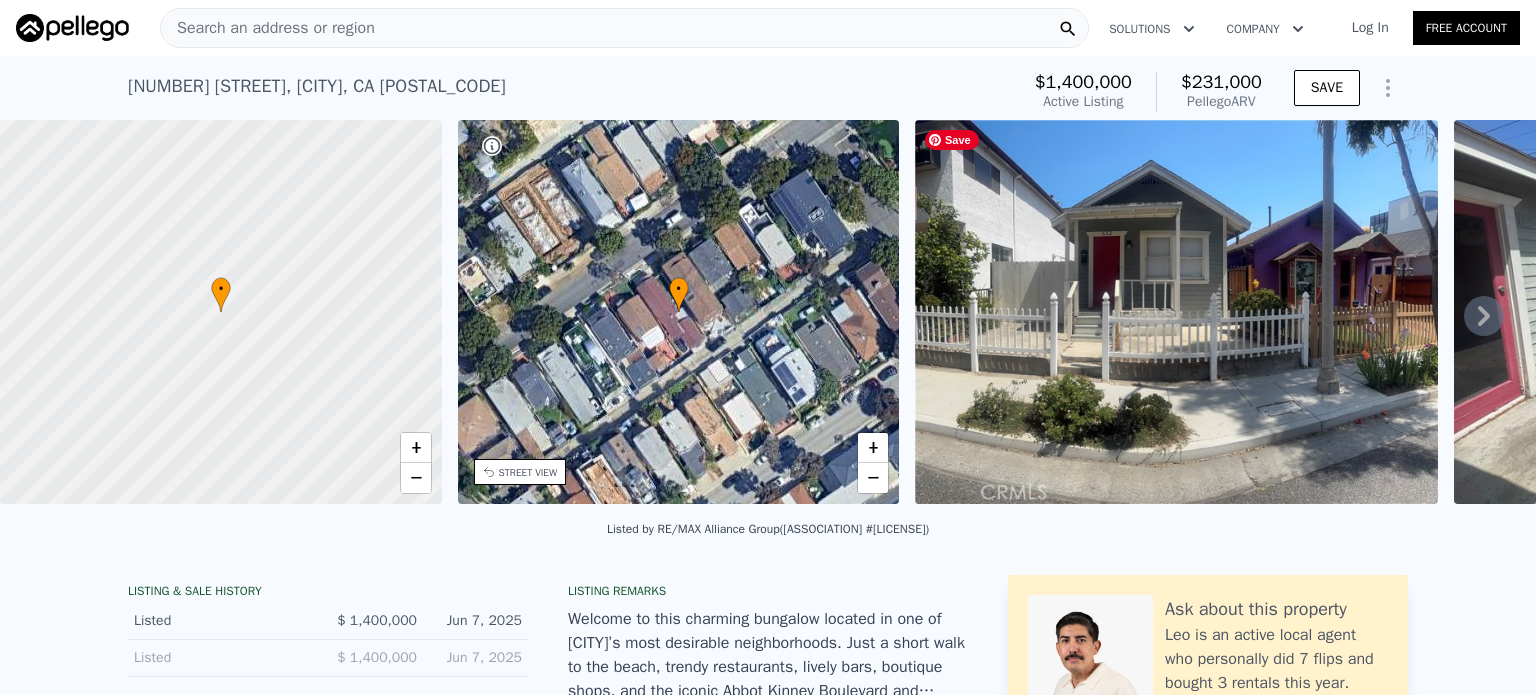 click at bounding box center (1176, 312) 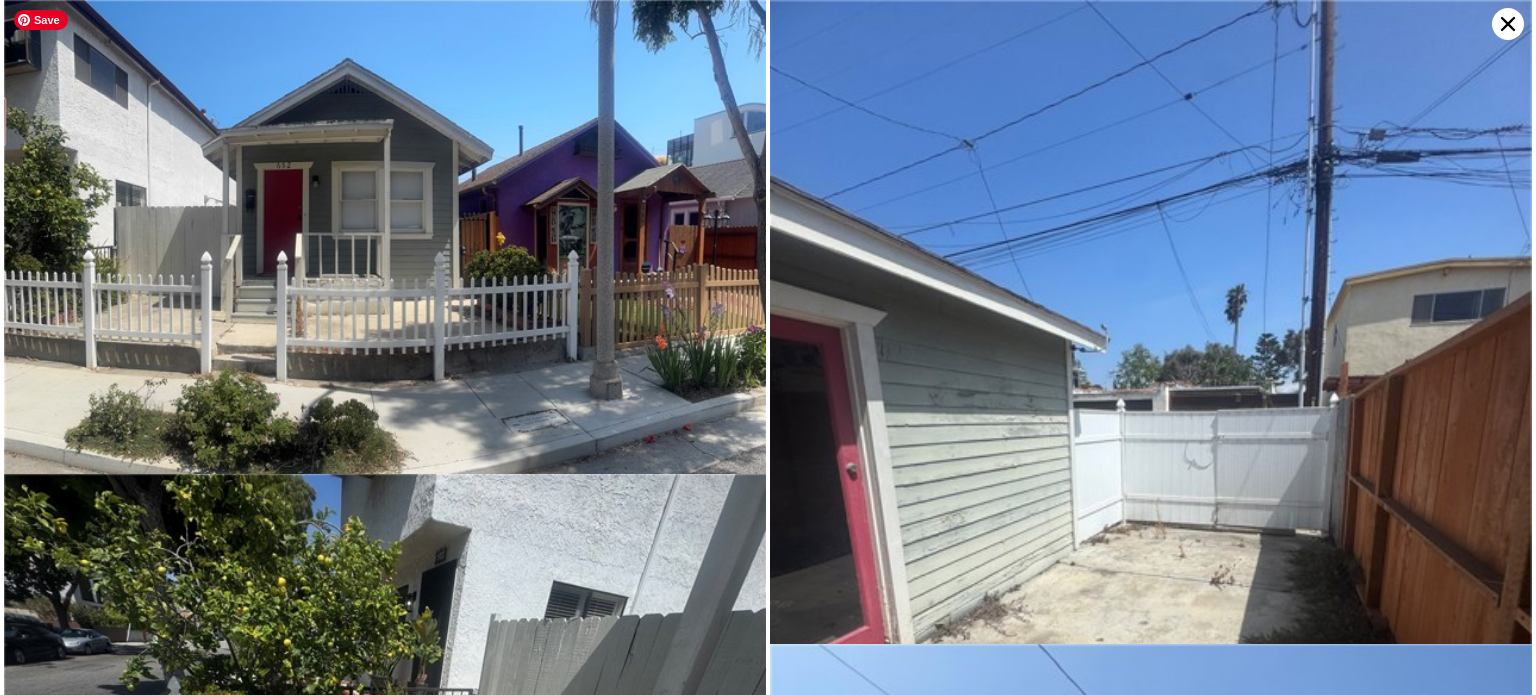 click at bounding box center [385, 280] 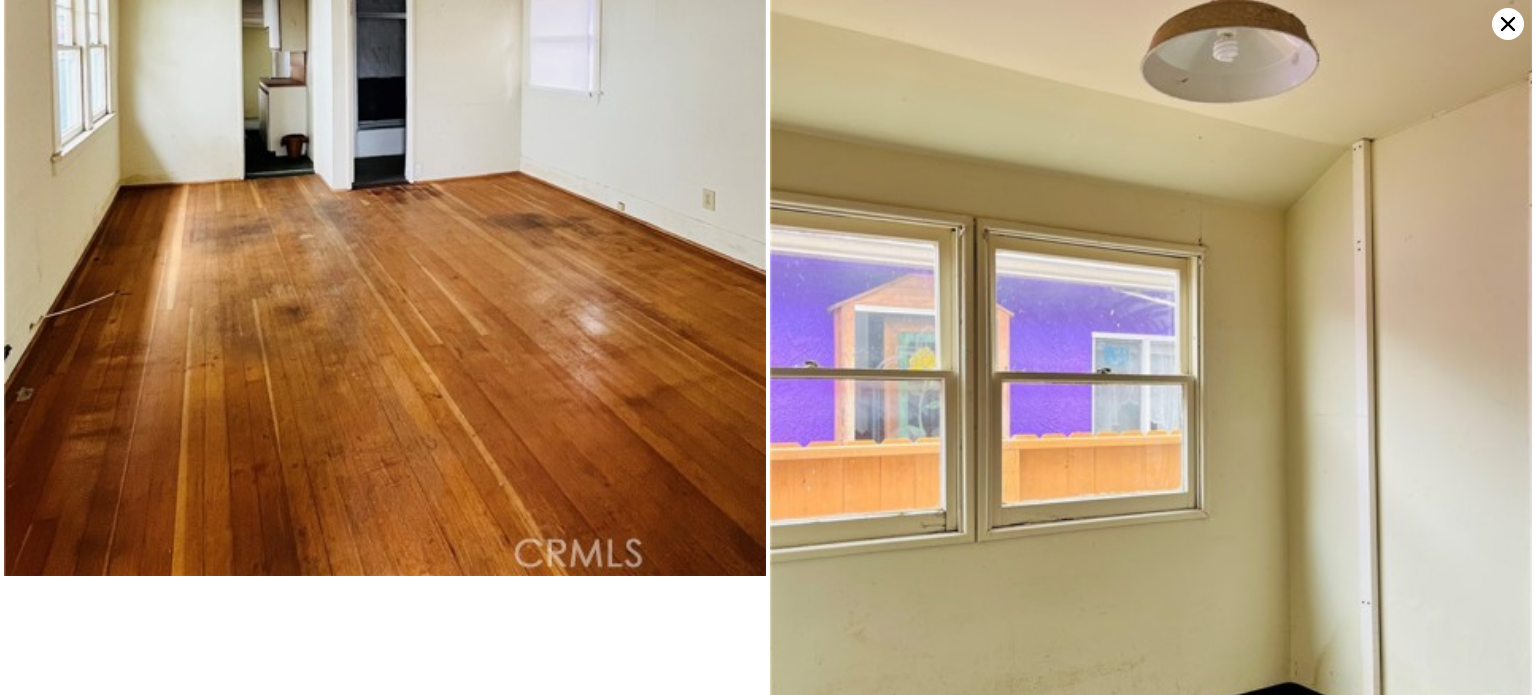 scroll, scrollTop: 5946, scrollLeft: 0, axis: vertical 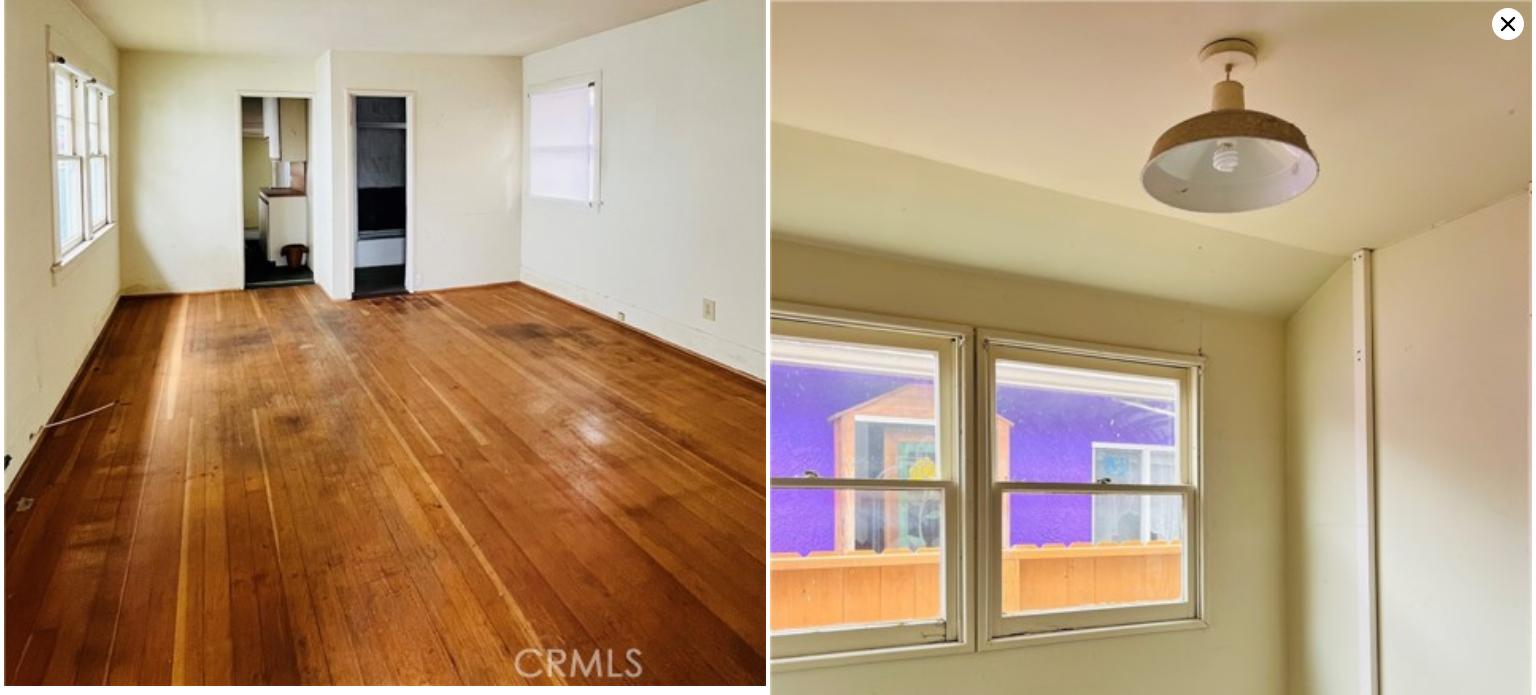 click 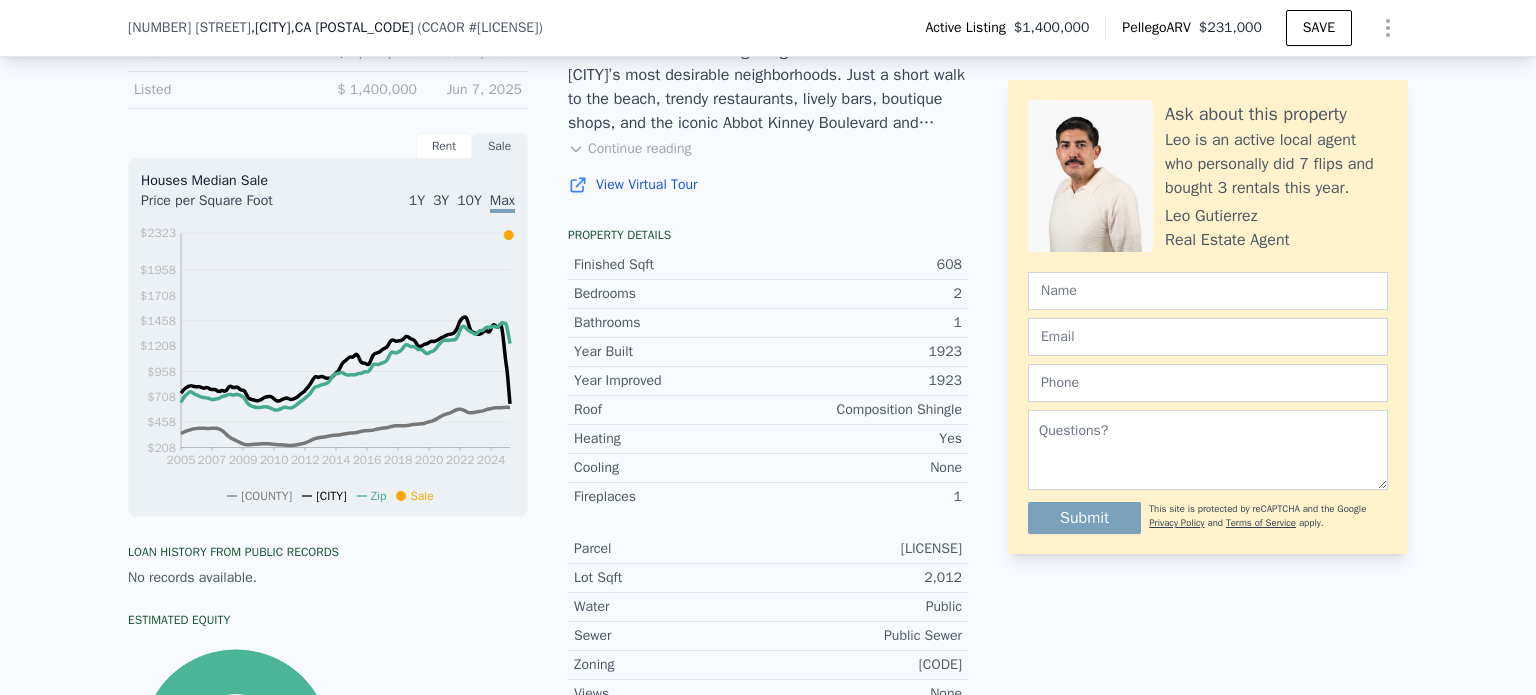 scroll, scrollTop: 647, scrollLeft: 0, axis: vertical 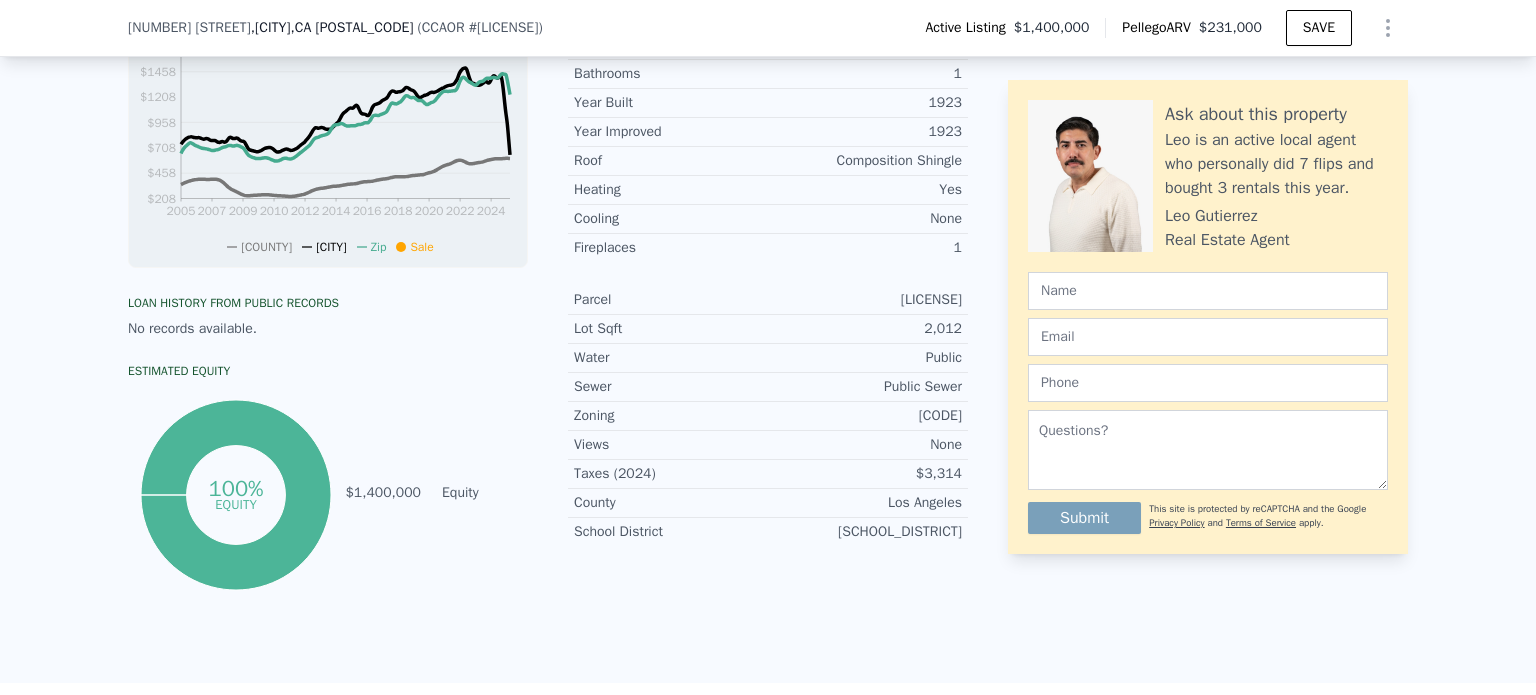click on "SMOP1*" at bounding box center (865, 416) 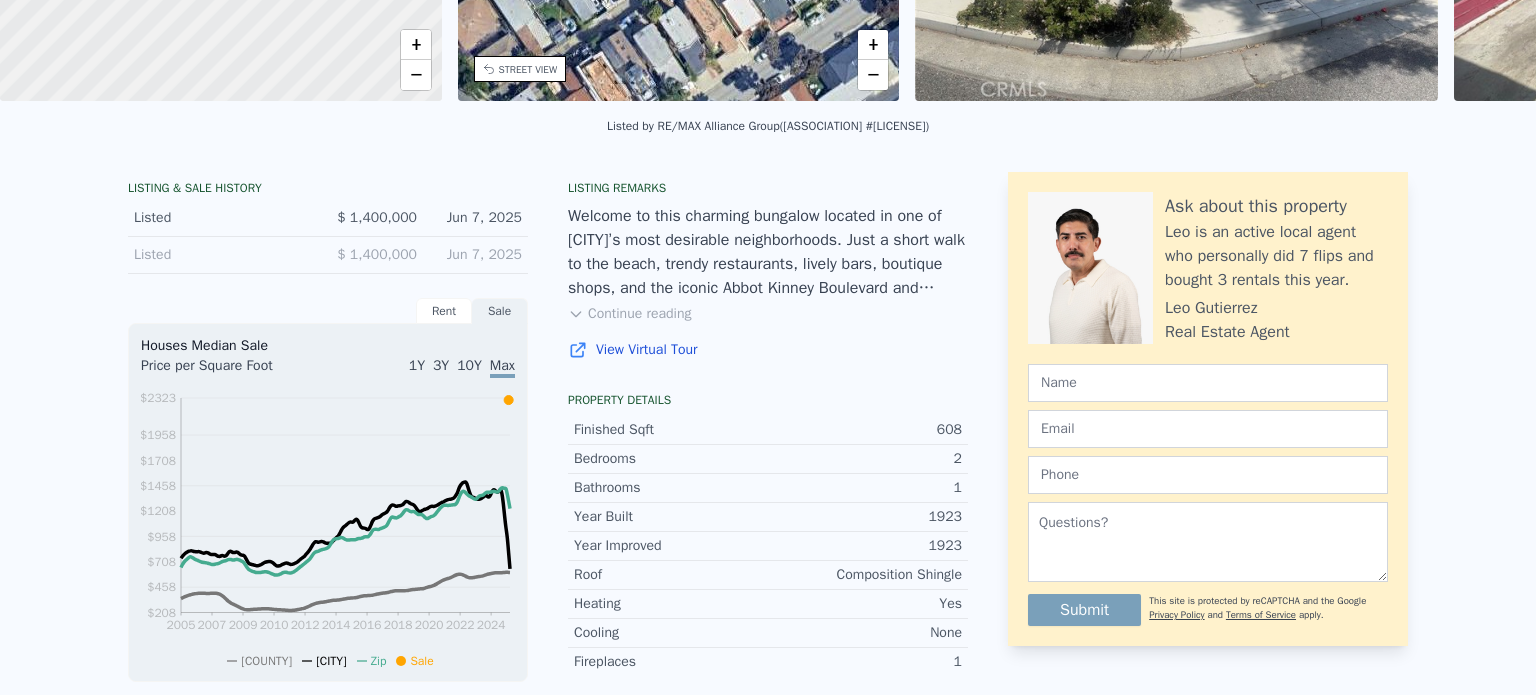 scroll, scrollTop: 0, scrollLeft: 0, axis: both 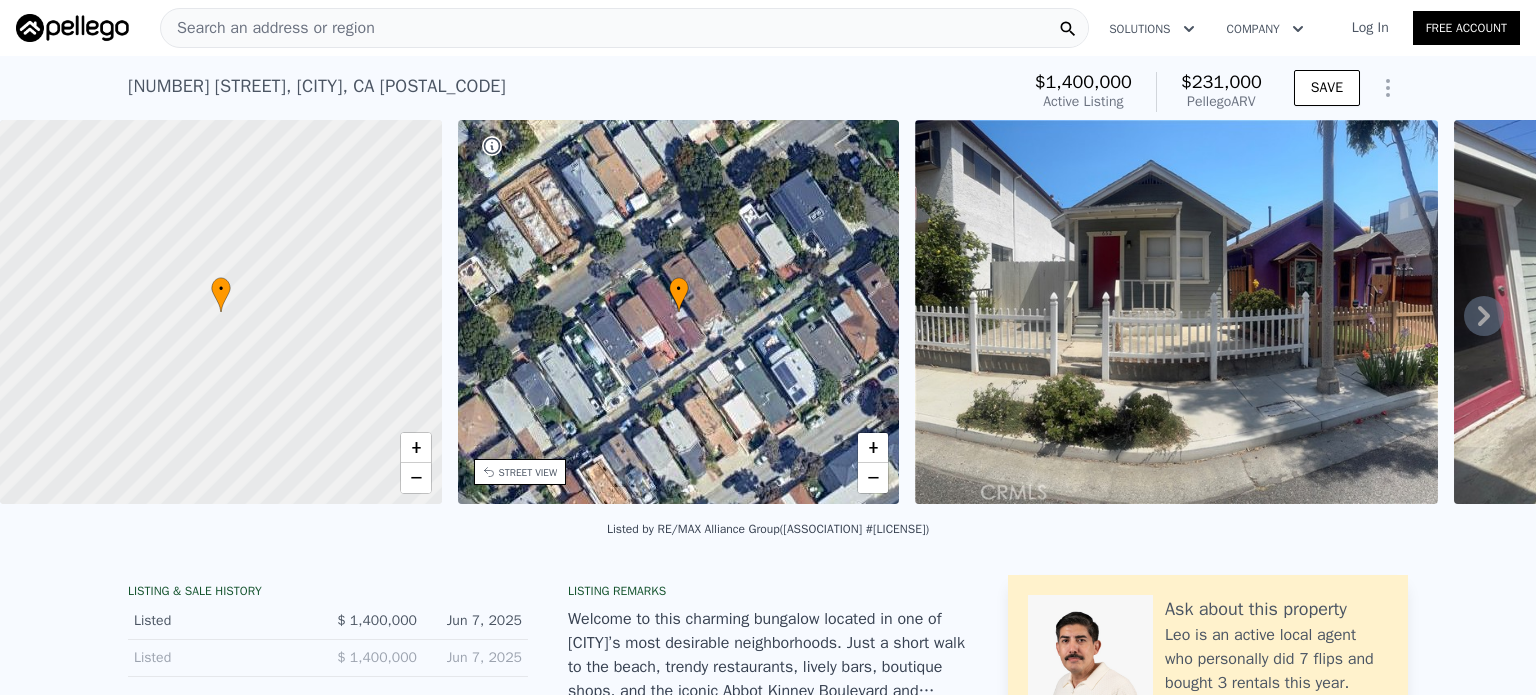 click 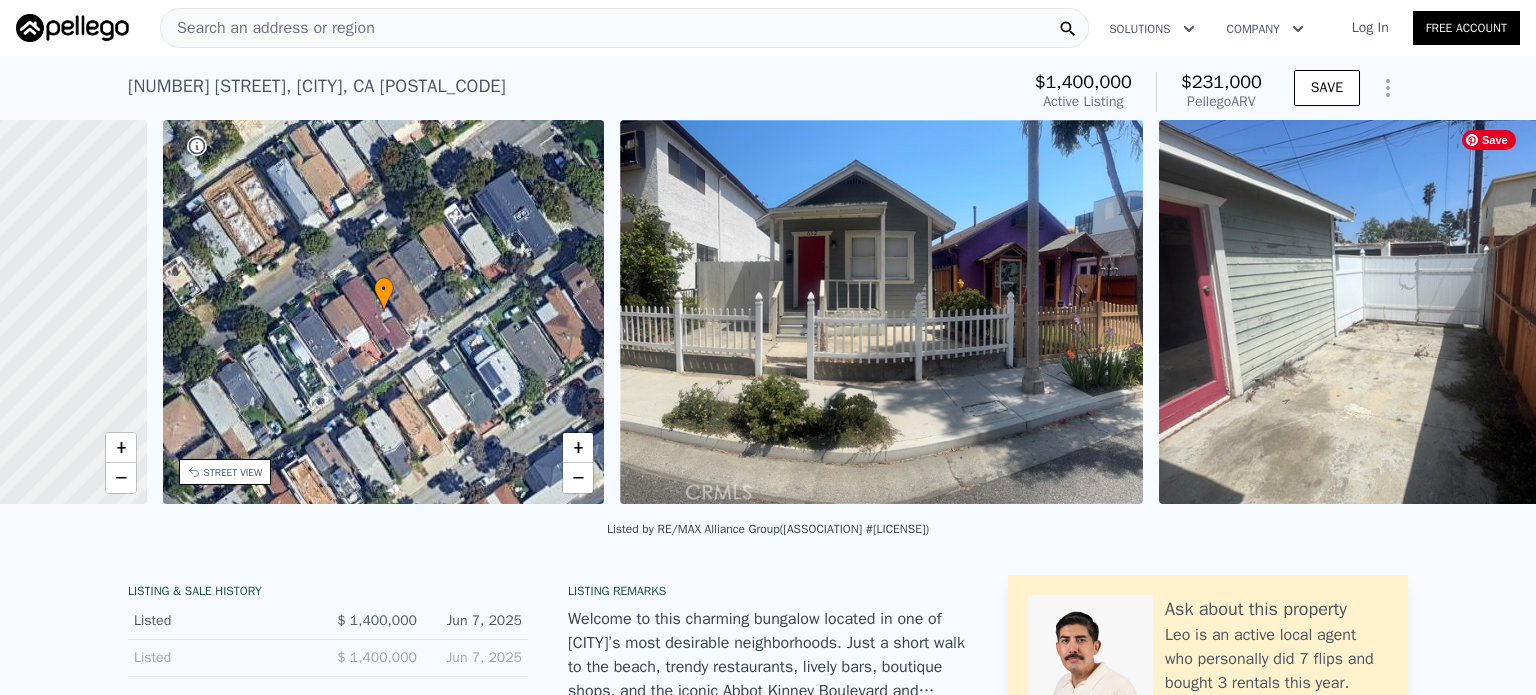 scroll, scrollTop: 0, scrollLeft: 465, axis: horizontal 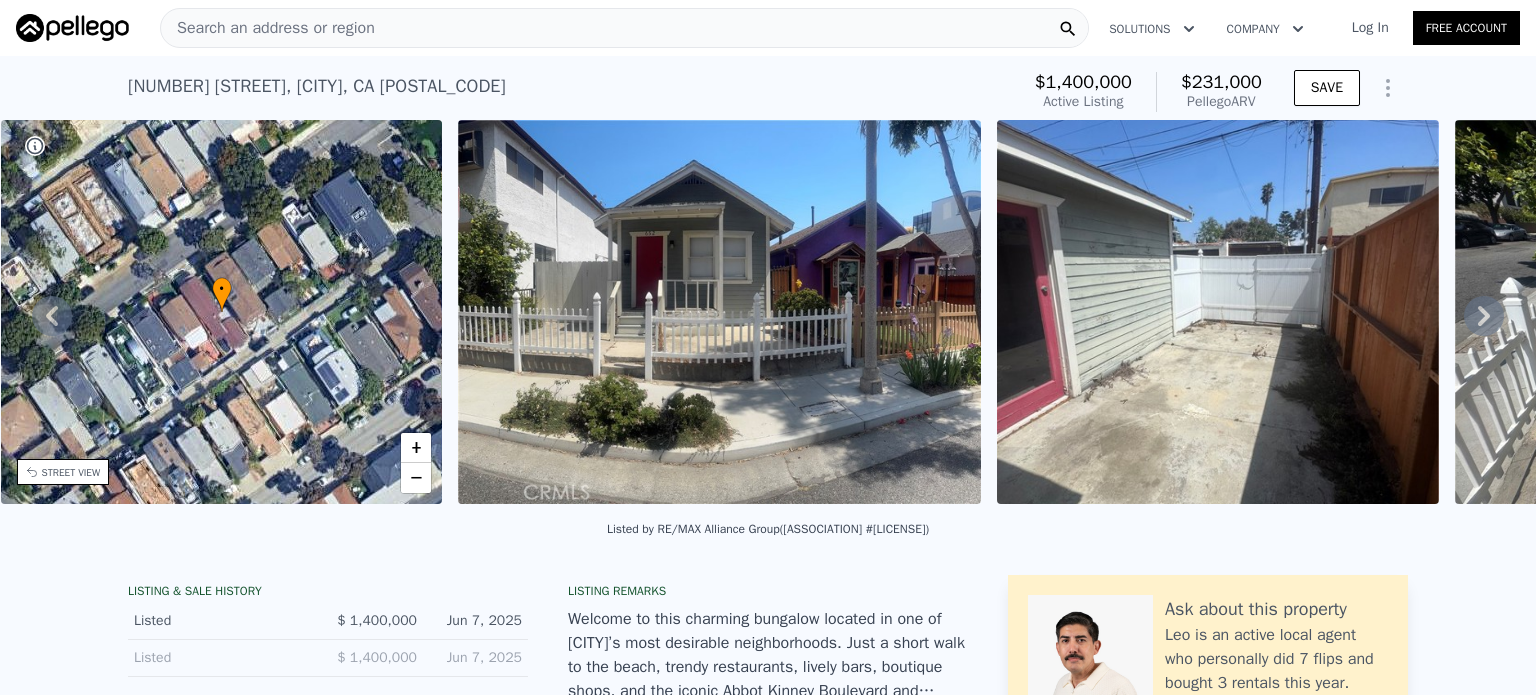click on "•
+ −
•
+ − STREET VIEW Loading...   SATELLITE VIEW" at bounding box center [768, 315] 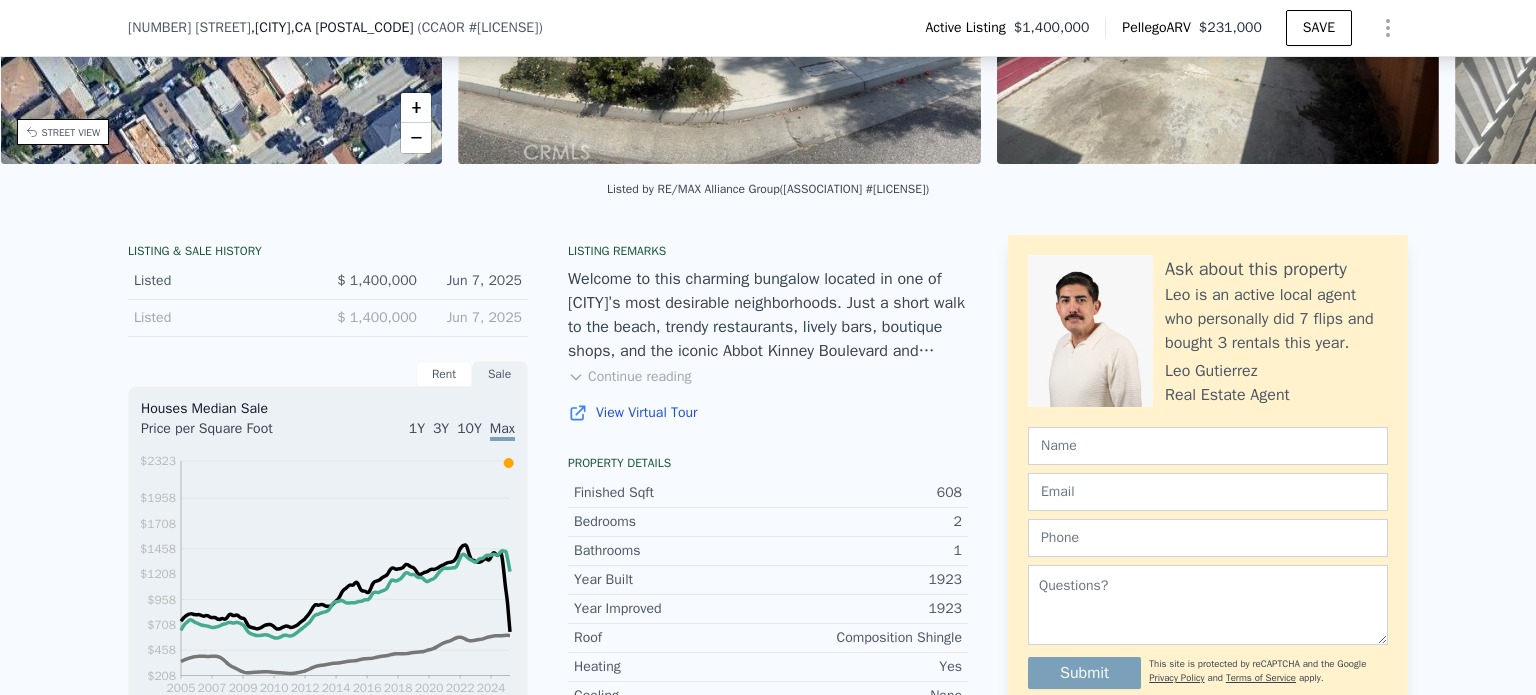 scroll, scrollTop: 0, scrollLeft: 0, axis: both 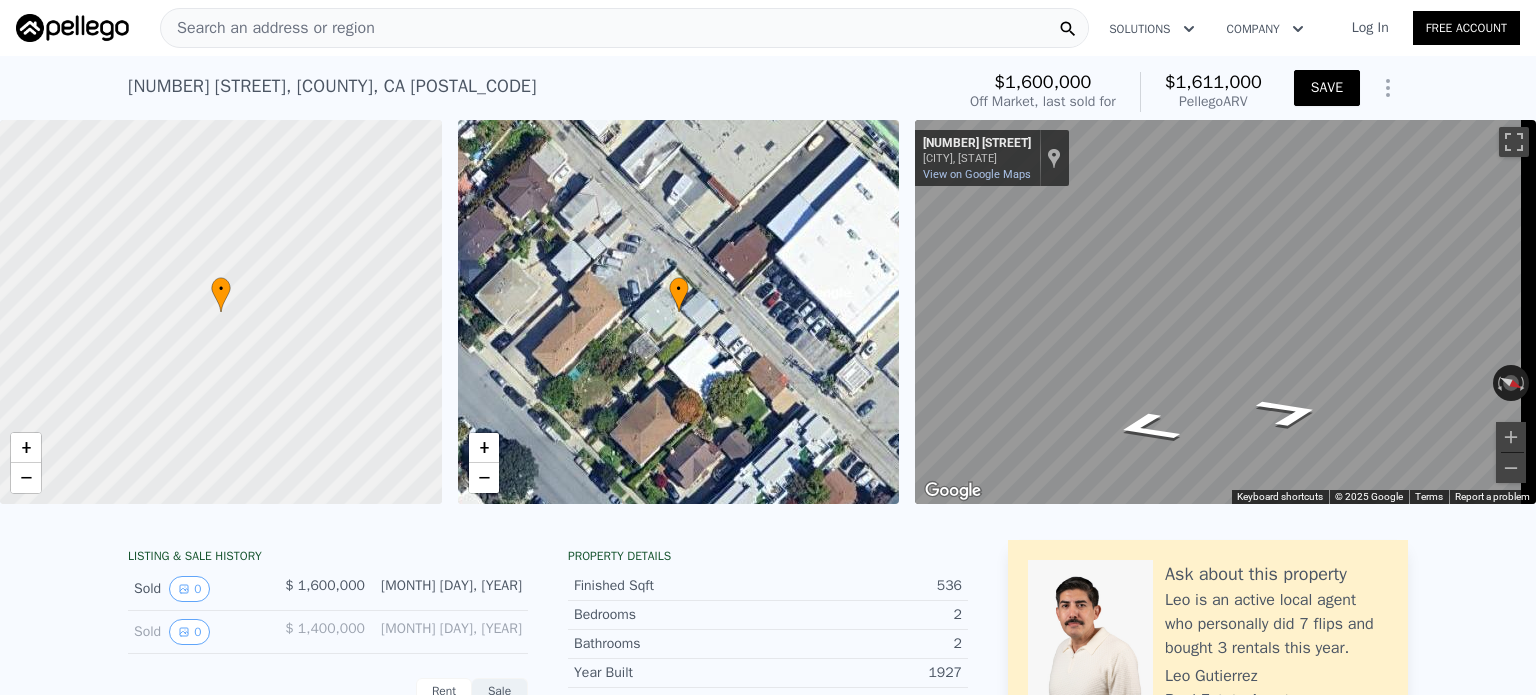 click on "SAVE" at bounding box center (1327, 88) 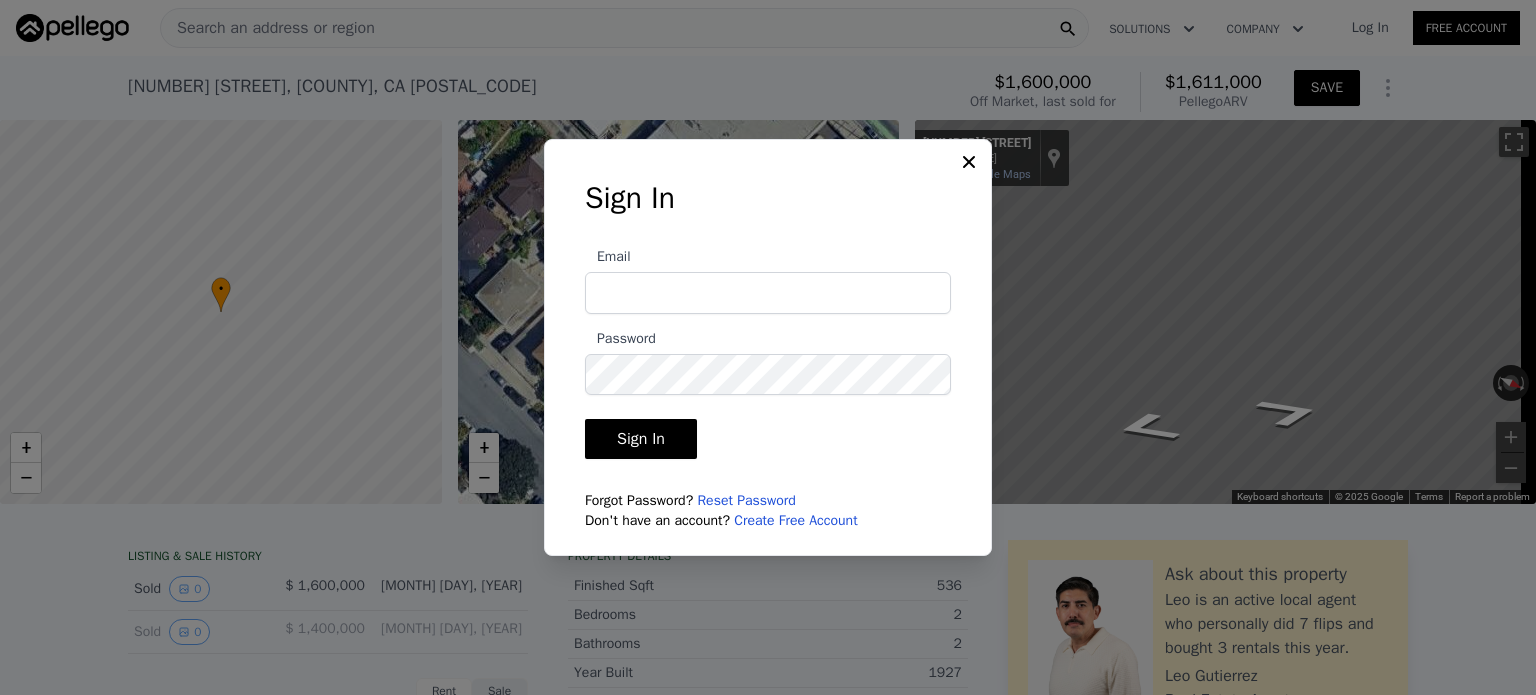 type on "[EMAIL]" 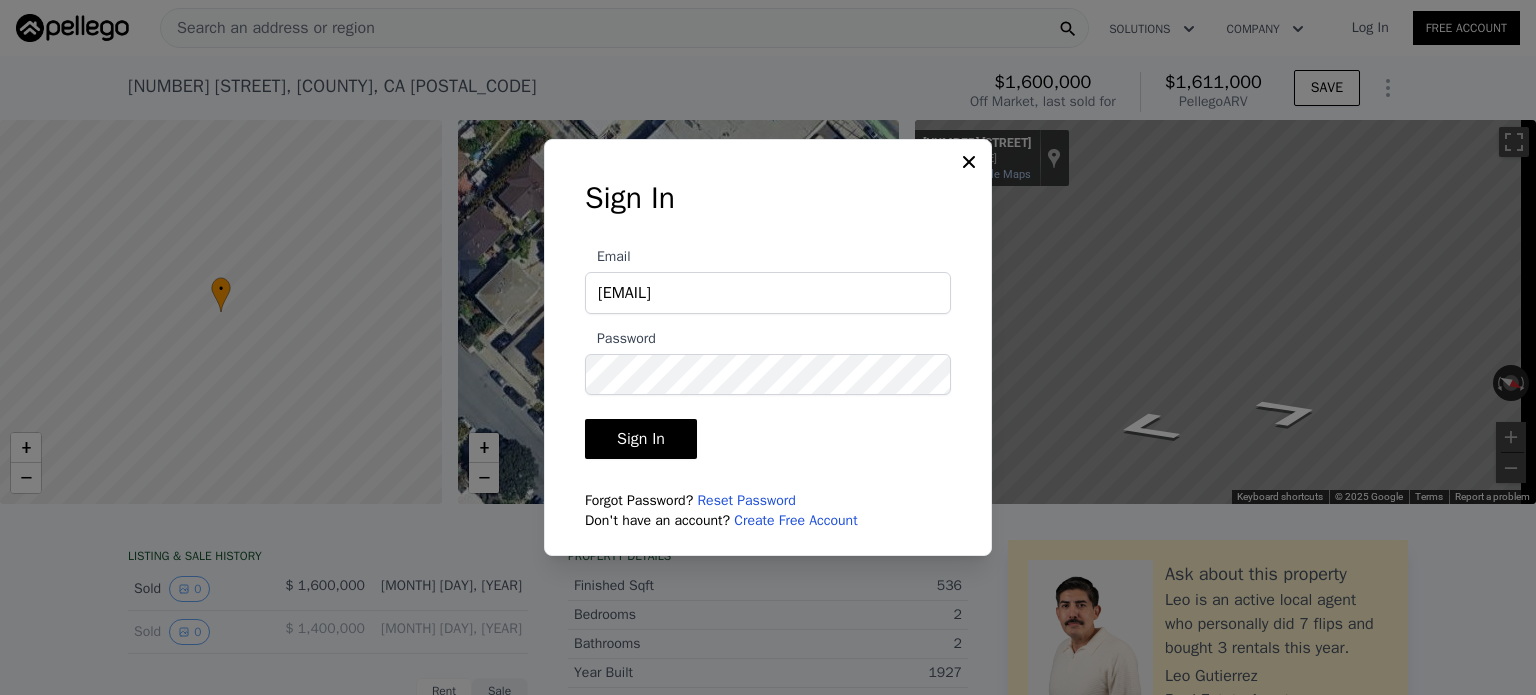 click on "Sign In" at bounding box center [641, 439] 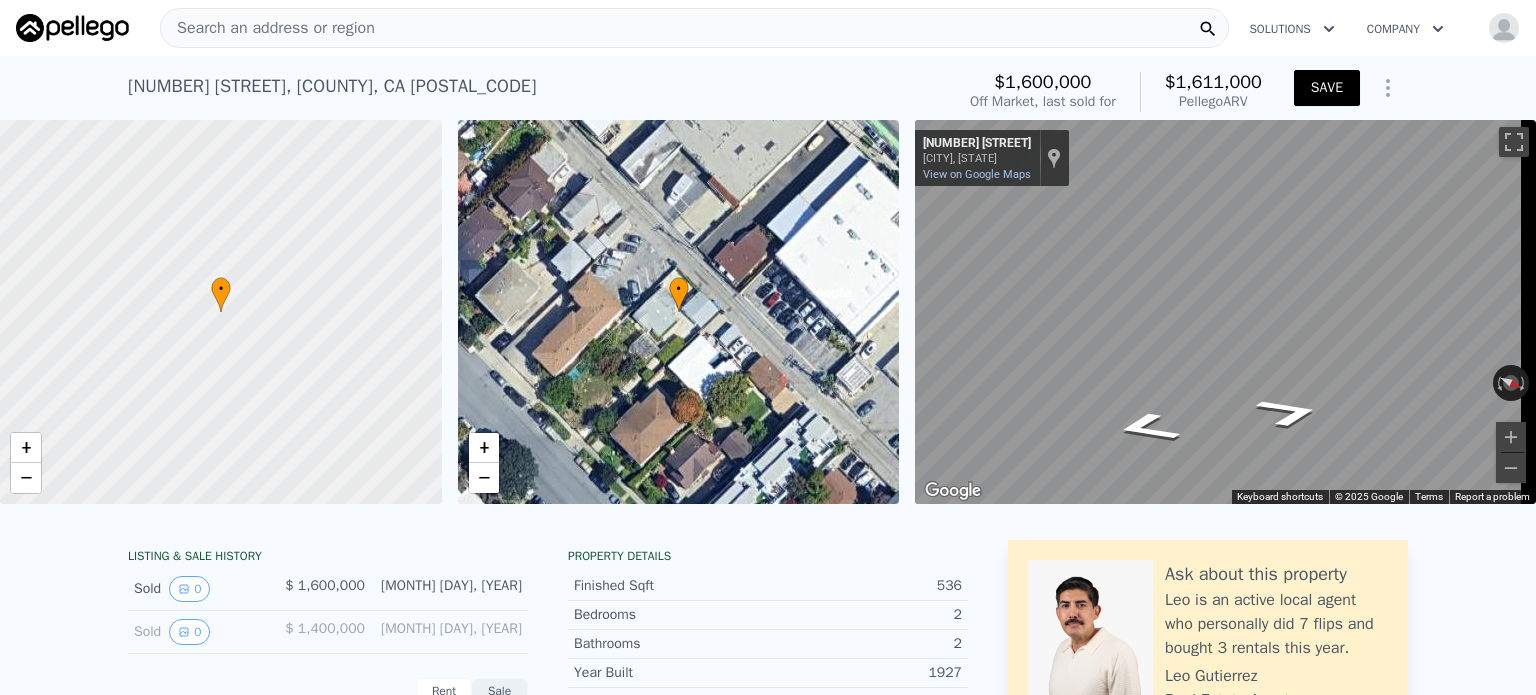 click on "SAVE" at bounding box center (1327, 88) 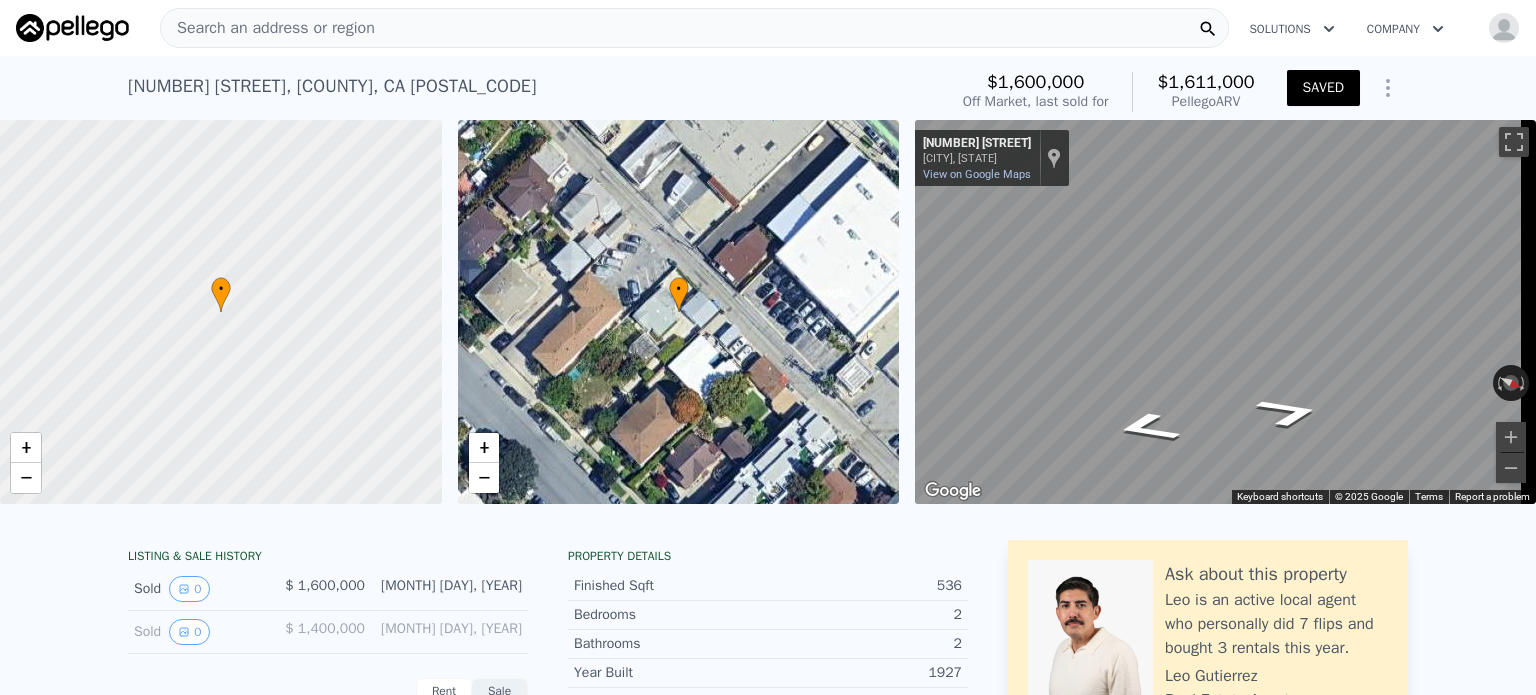 click on "Search an address or region" at bounding box center [268, 28] 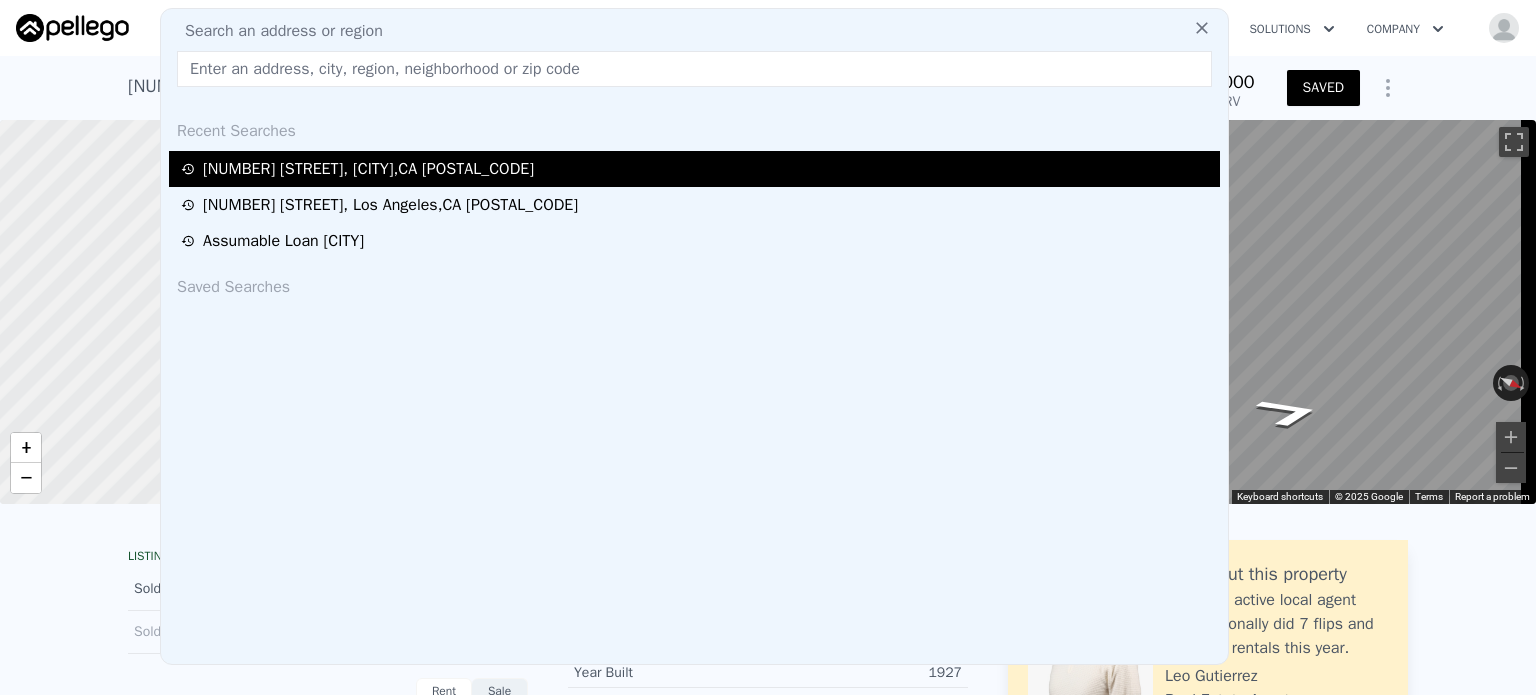 click on "2904 Delaware Ave ,   Santa Monica ,  CA   90404" at bounding box center [368, 169] 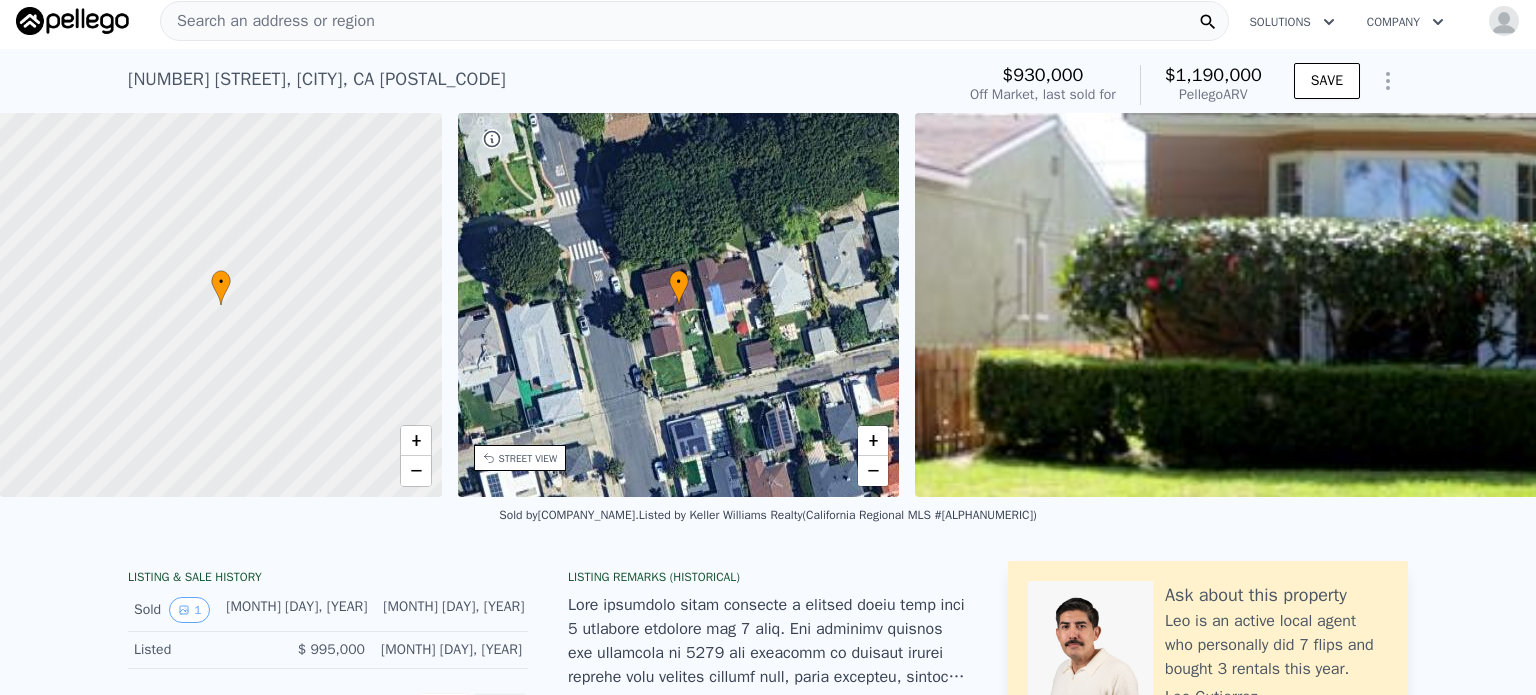 scroll, scrollTop: 0, scrollLeft: 0, axis: both 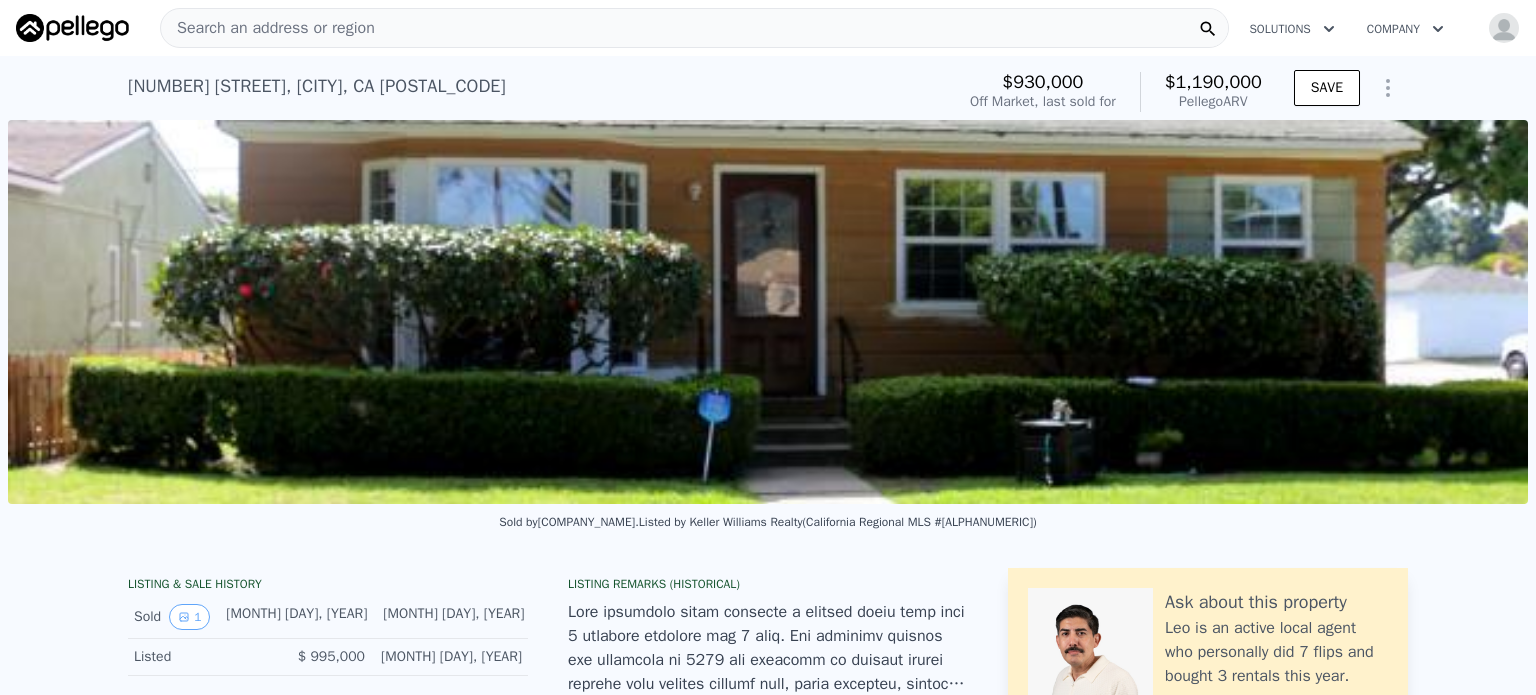 click on "Search an address or region" at bounding box center [694, 28] 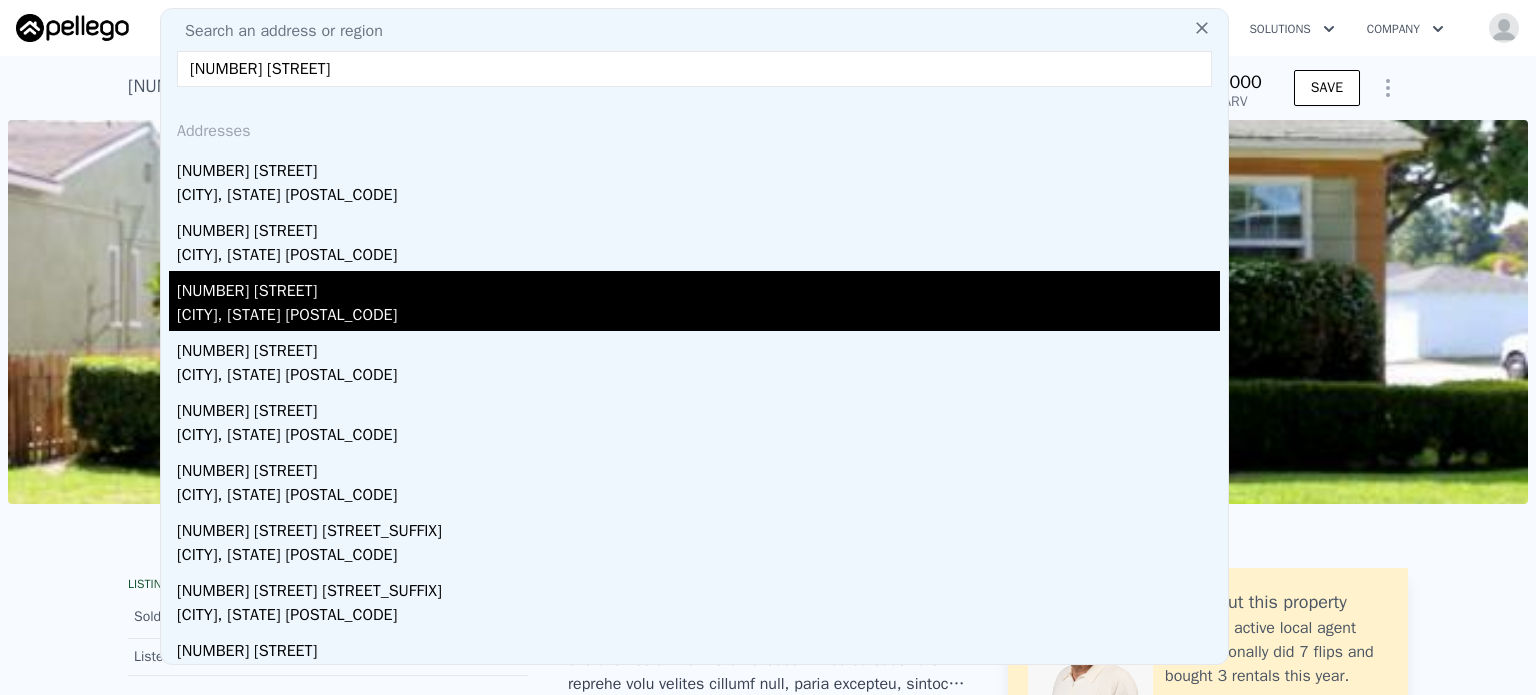 type on "1546 9th st" 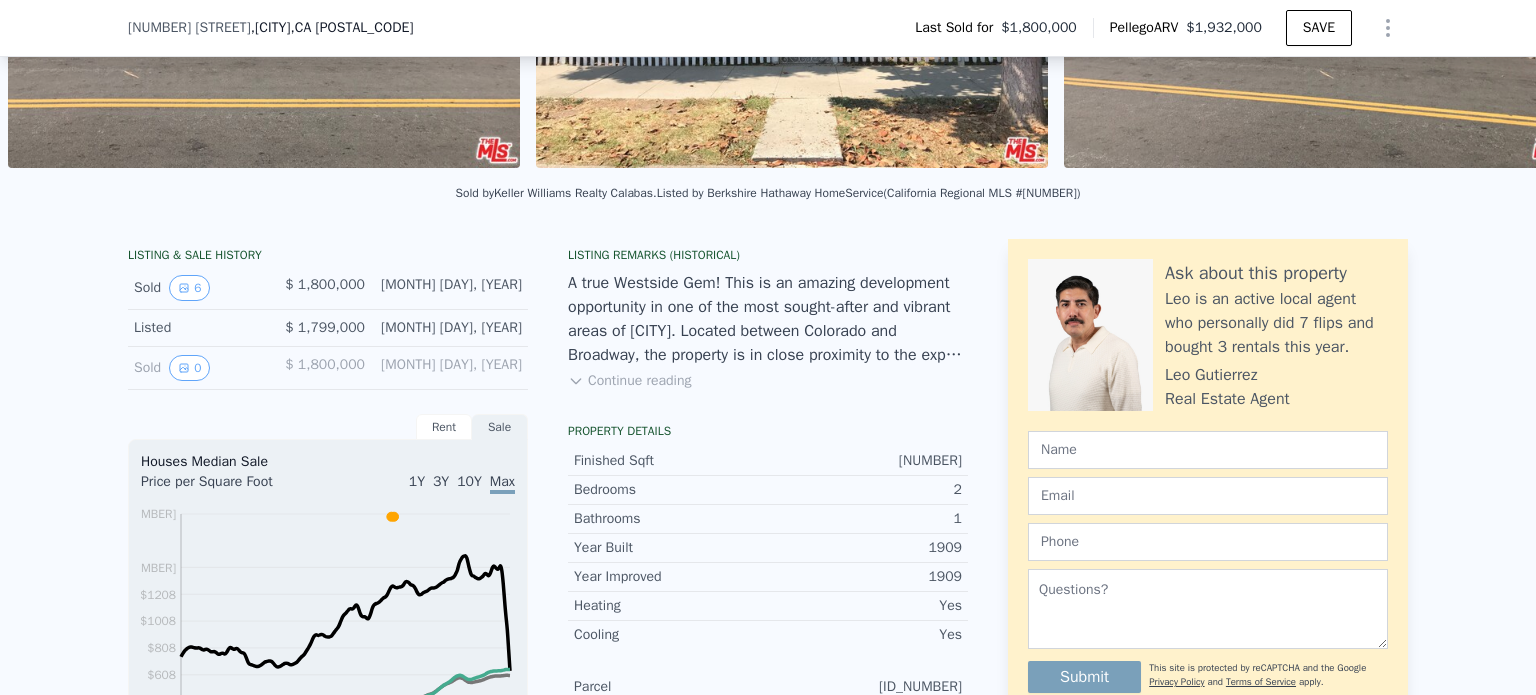 scroll, scrollTop: 337, scrollLeft: 0, axis: vertical 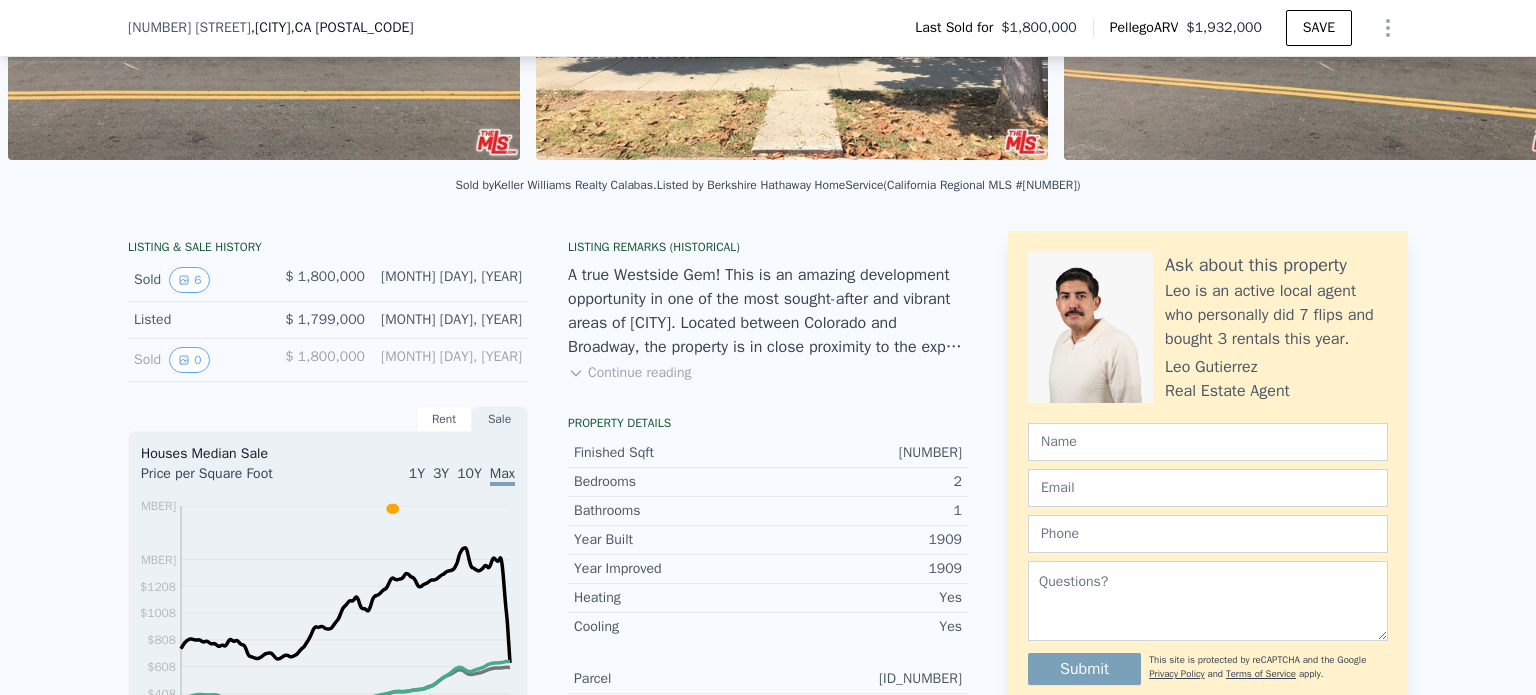 click on "Continue reading" at bounding box center [629, 373] 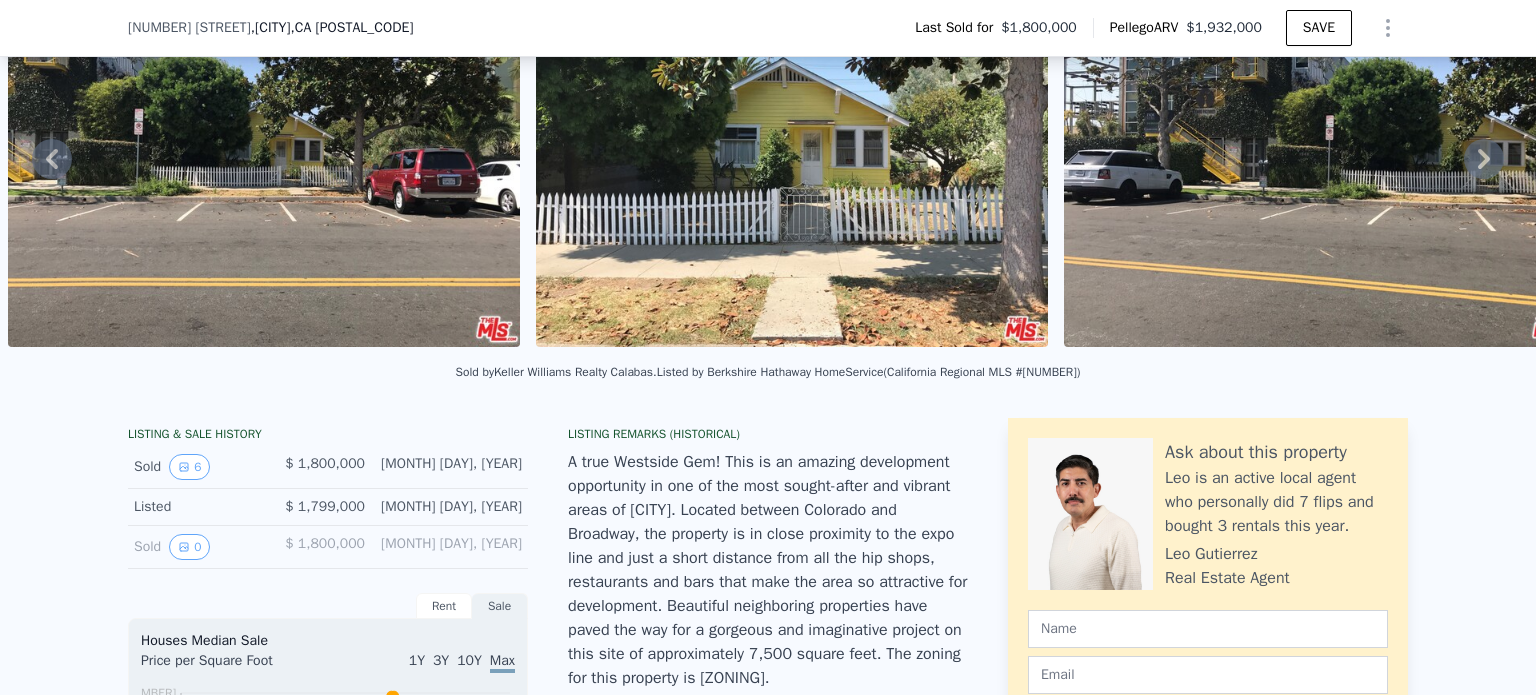 scroll, scrollTop: 0, scrollLeft: 0, axis: both 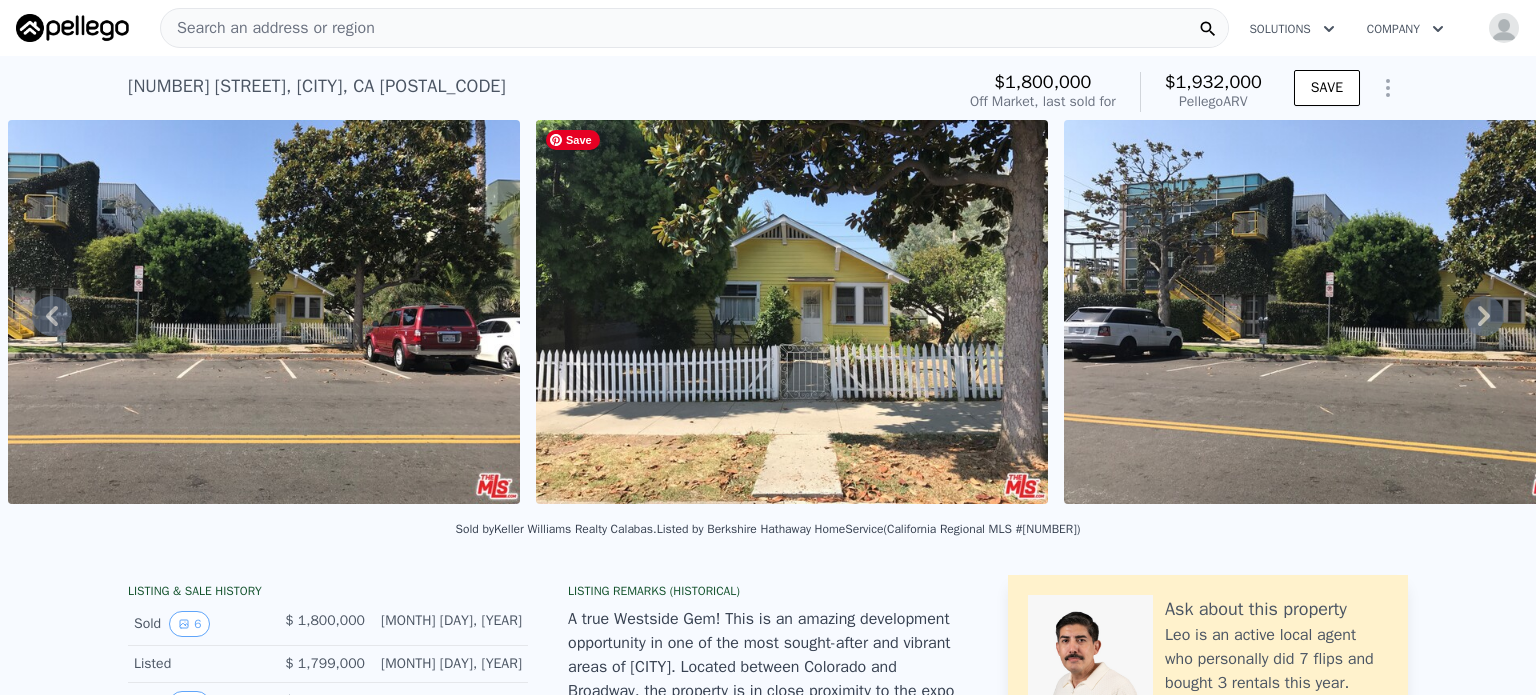 click at bounding box center [792, 312] 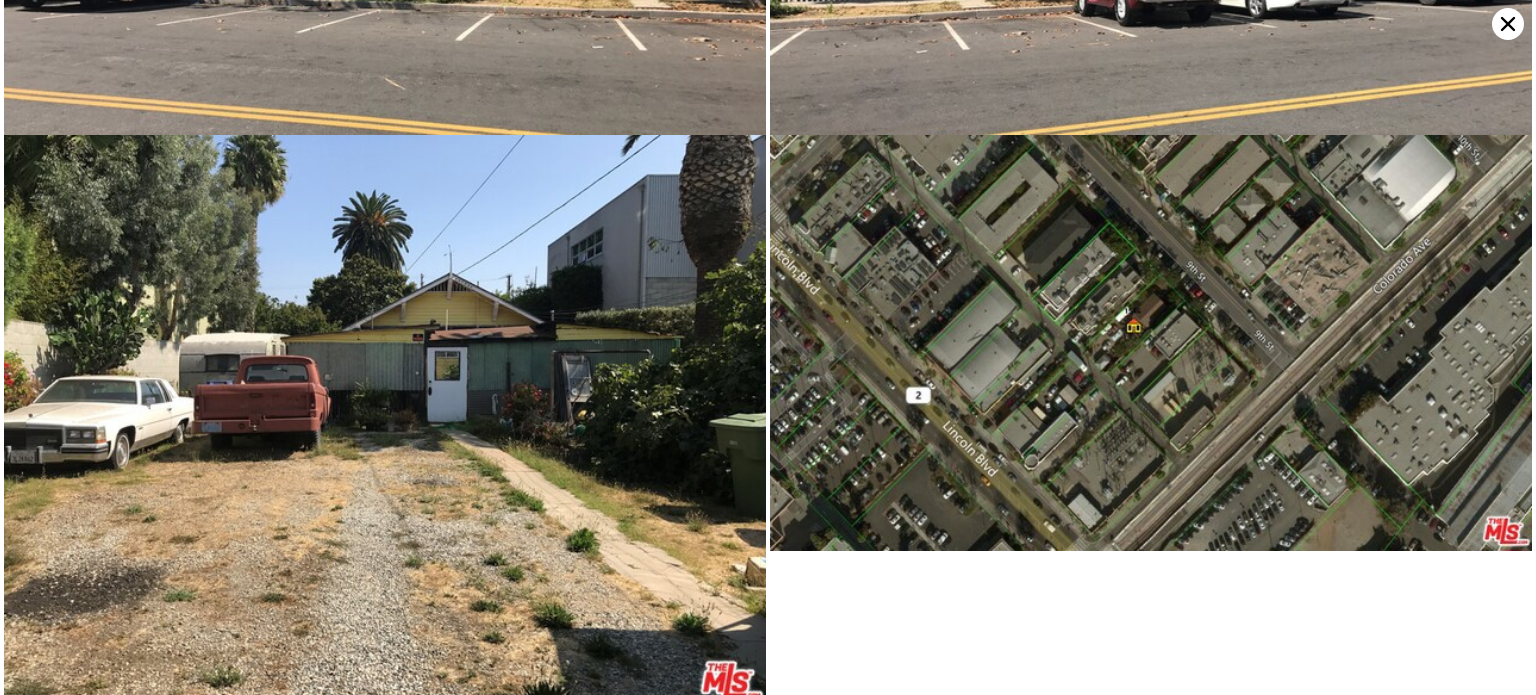 scroll, scrollTop: 838, scrollLeft: 0, axis: vertical 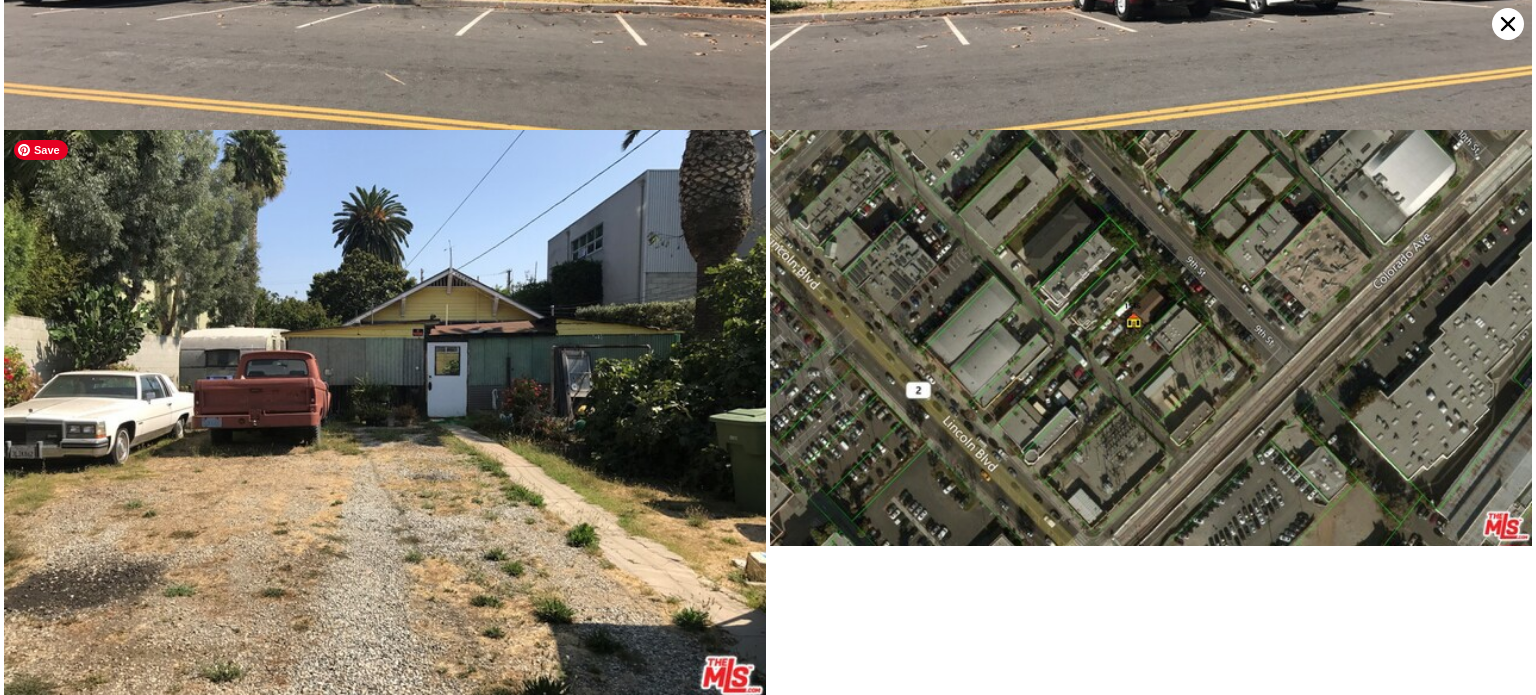 click at bounding box center (385, 416) 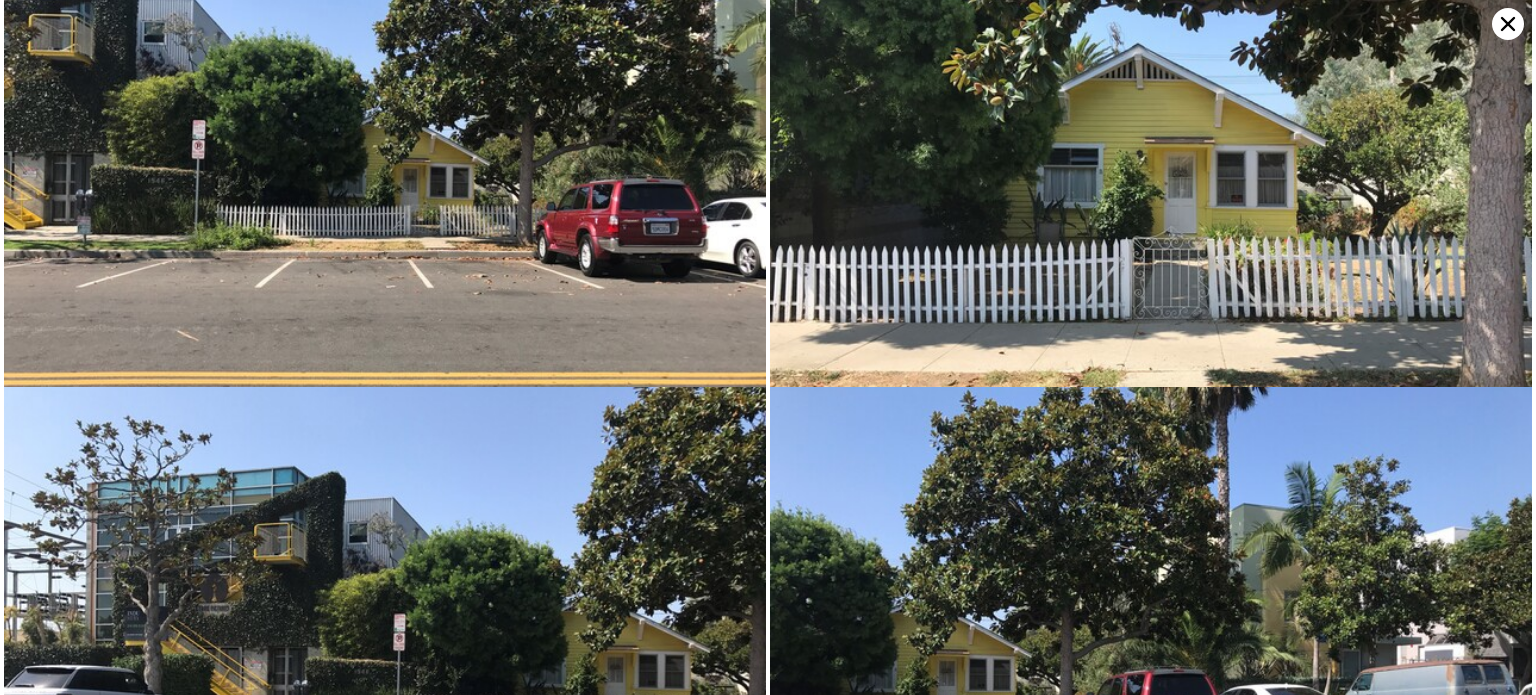 scroll, scrollTop: 0, scrollLeft: 0, axis: both 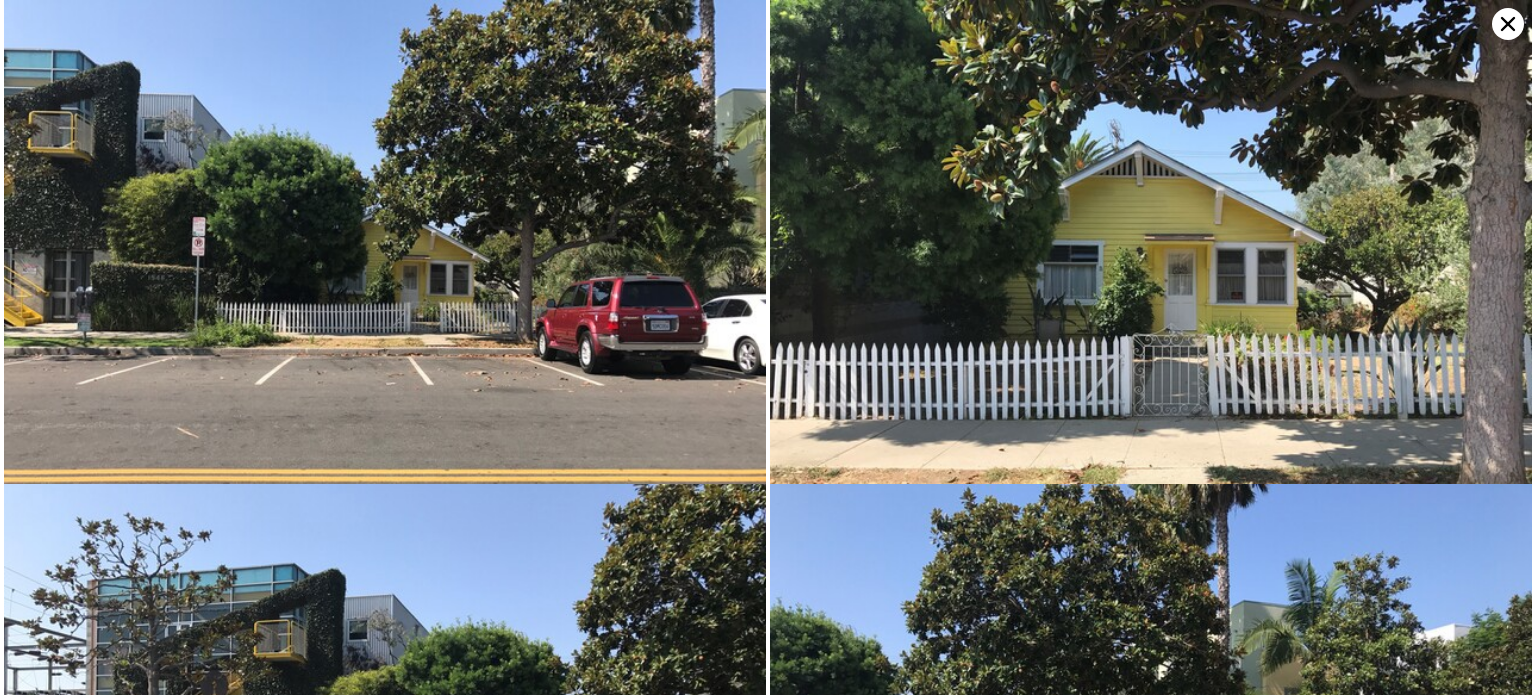 click 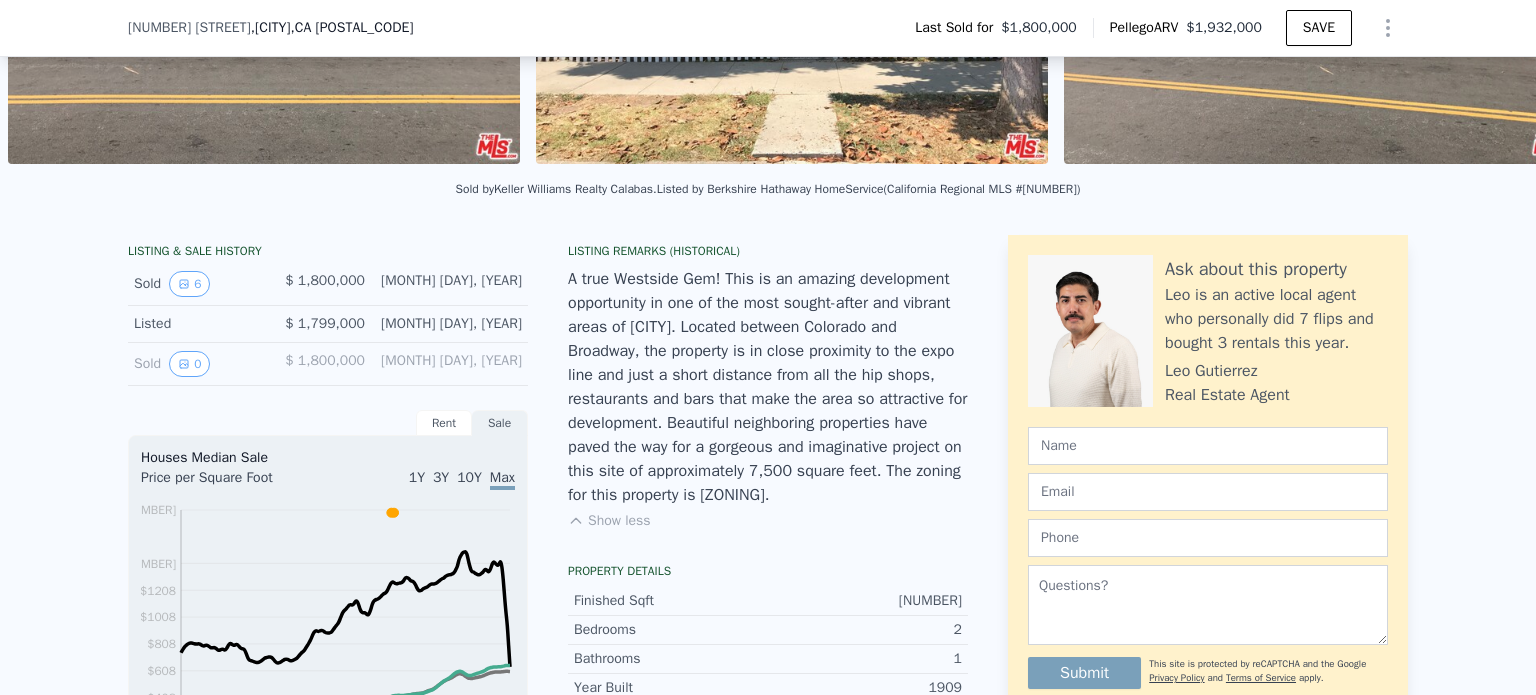 scroll, scrollTop: 326, scrollLeft: 0, axis: vertical 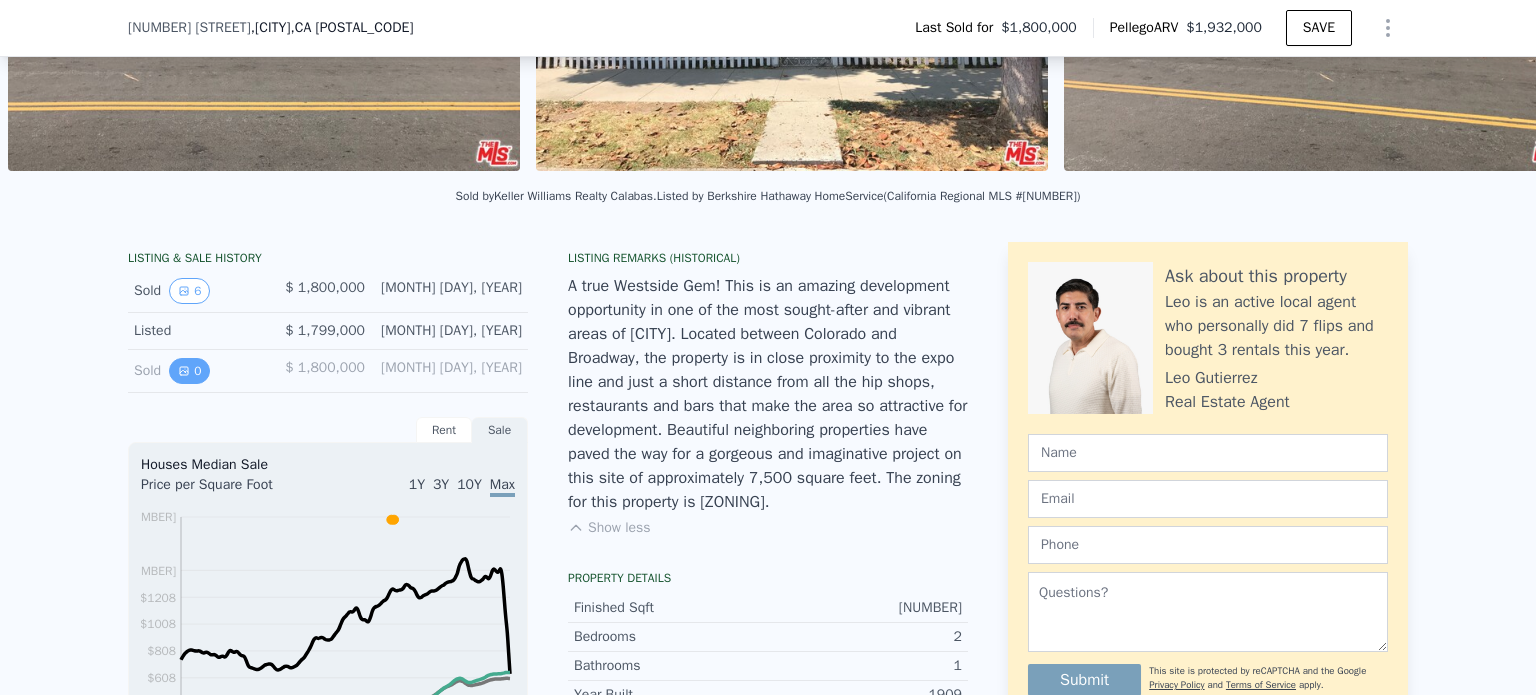 click 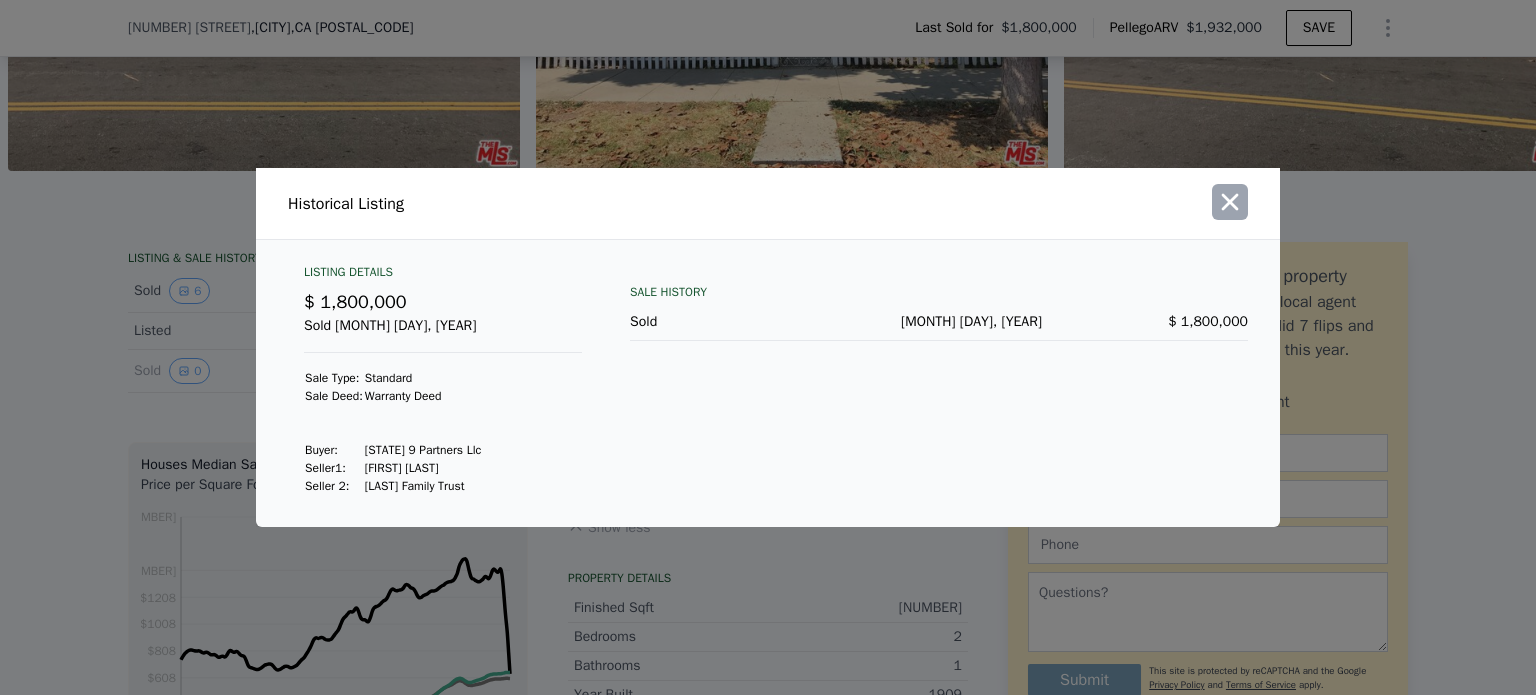 click 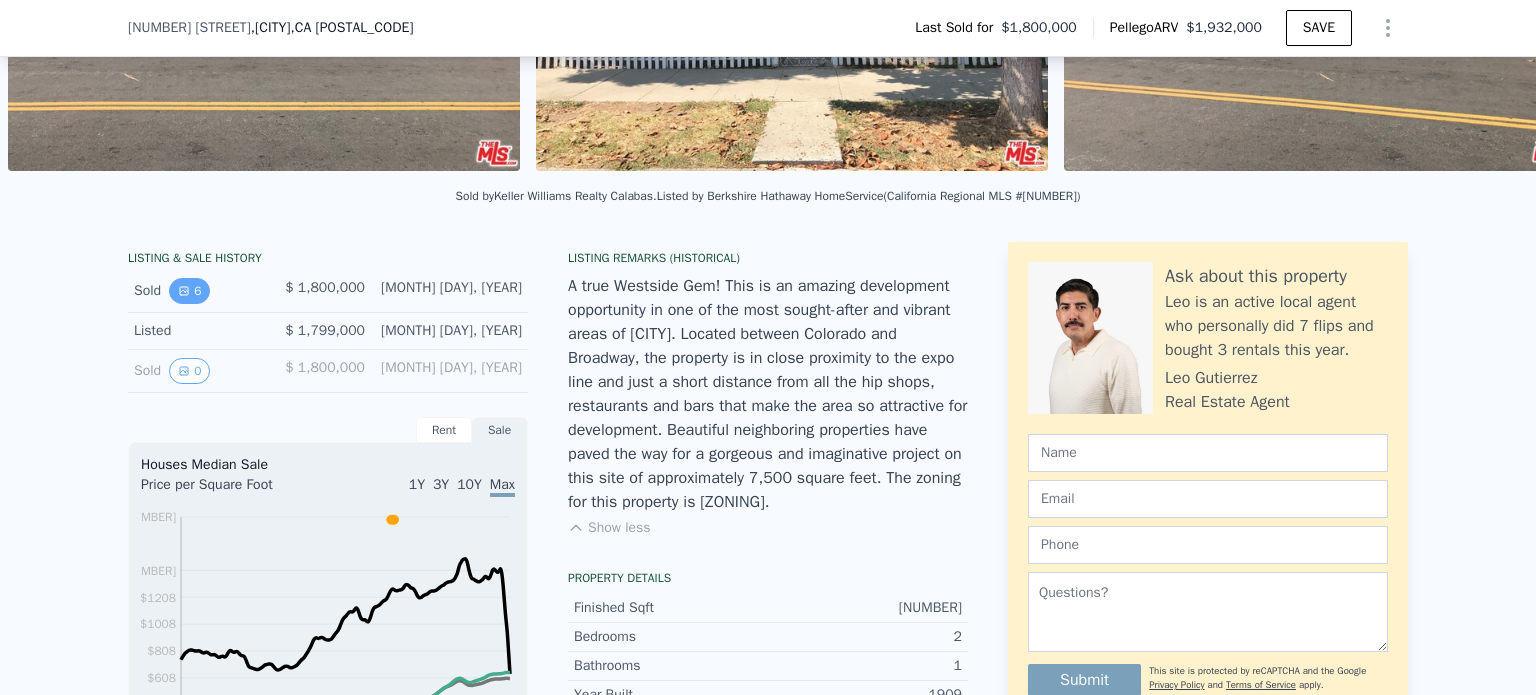 click on "6" at bounding box center (189, 291) 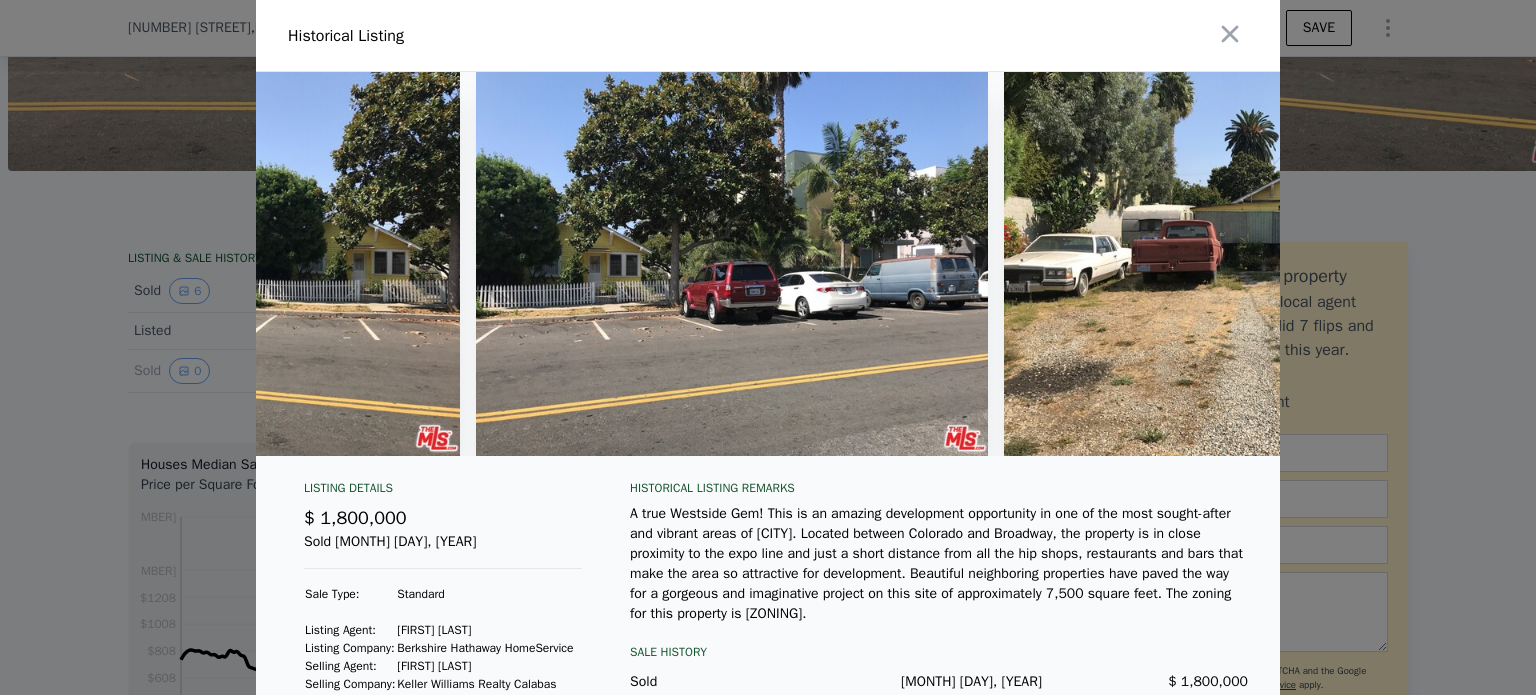 scroll, scrollTop: 0, scrollLeft: 1353, axis: horizontal 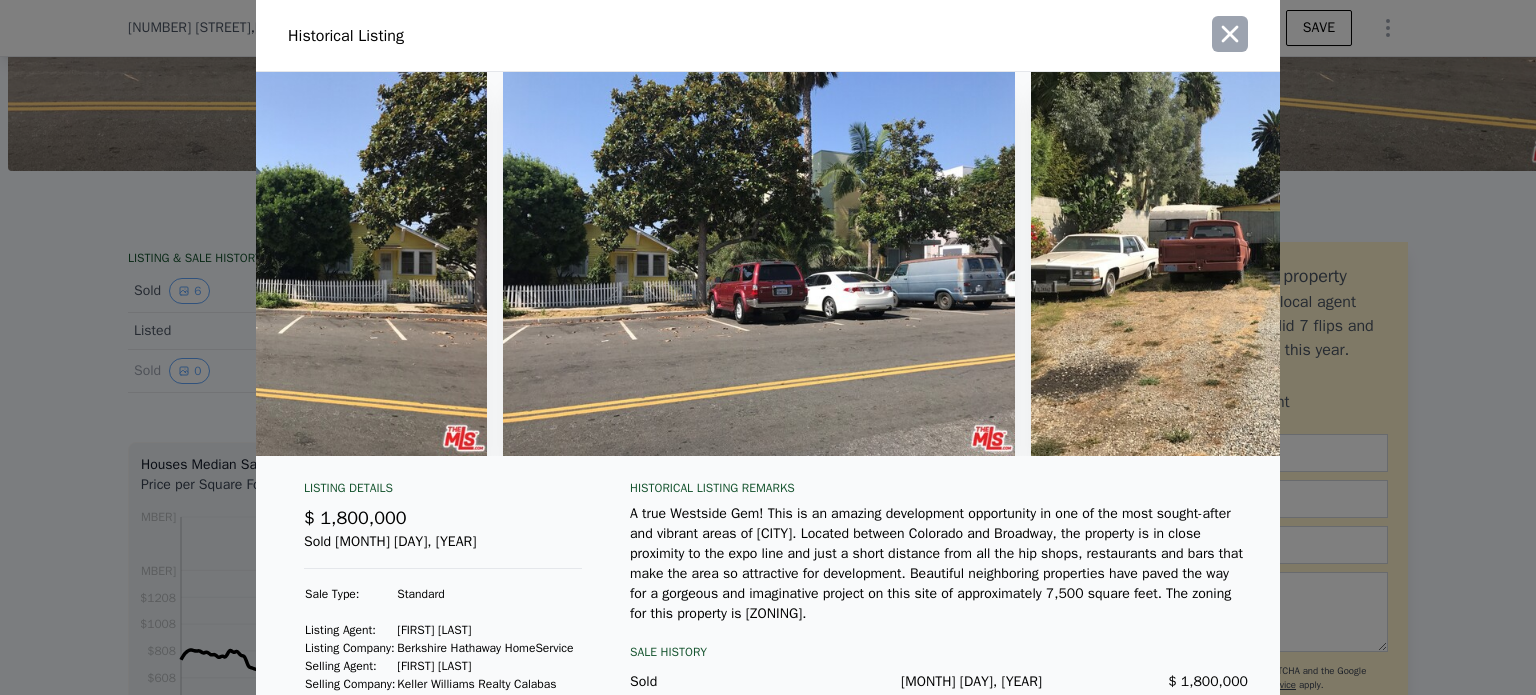 click 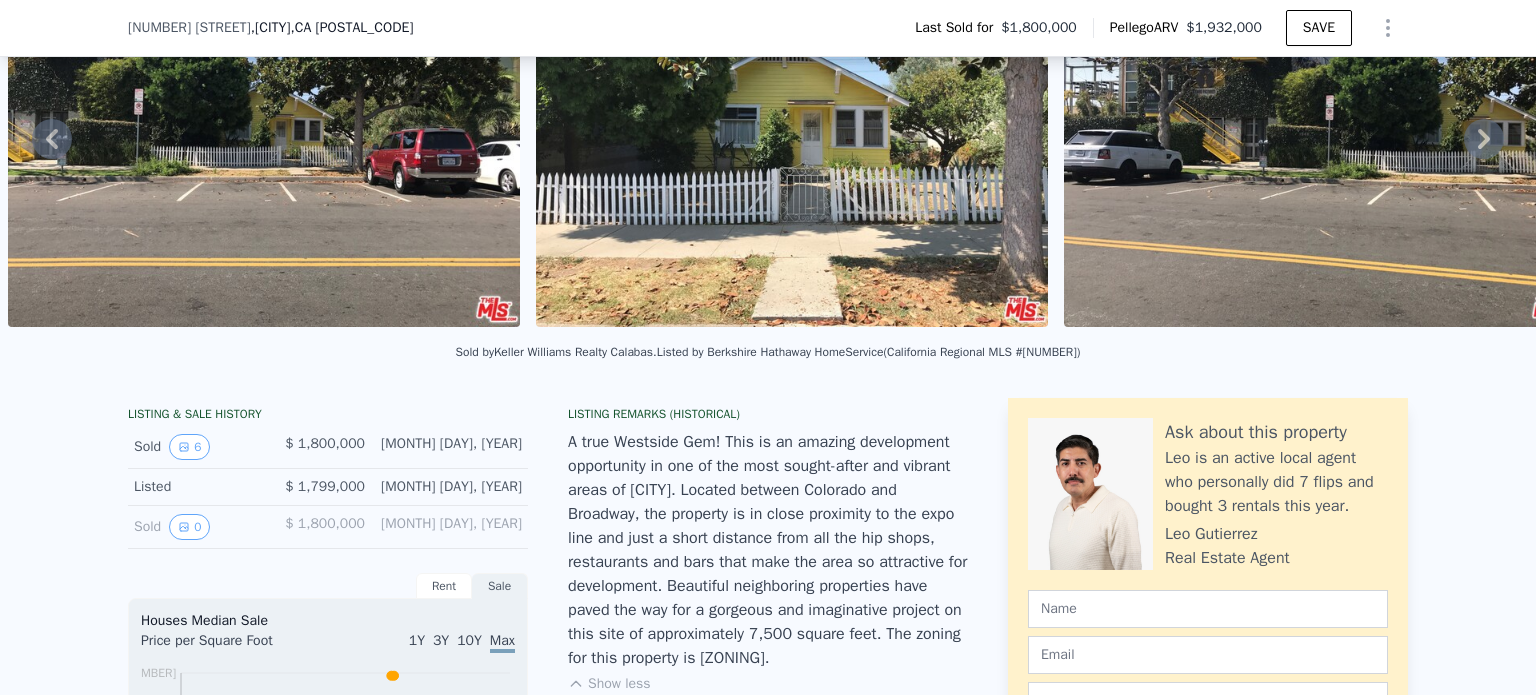scroll, scrollTop: 7, scrollLeft: 0, axis: vertical 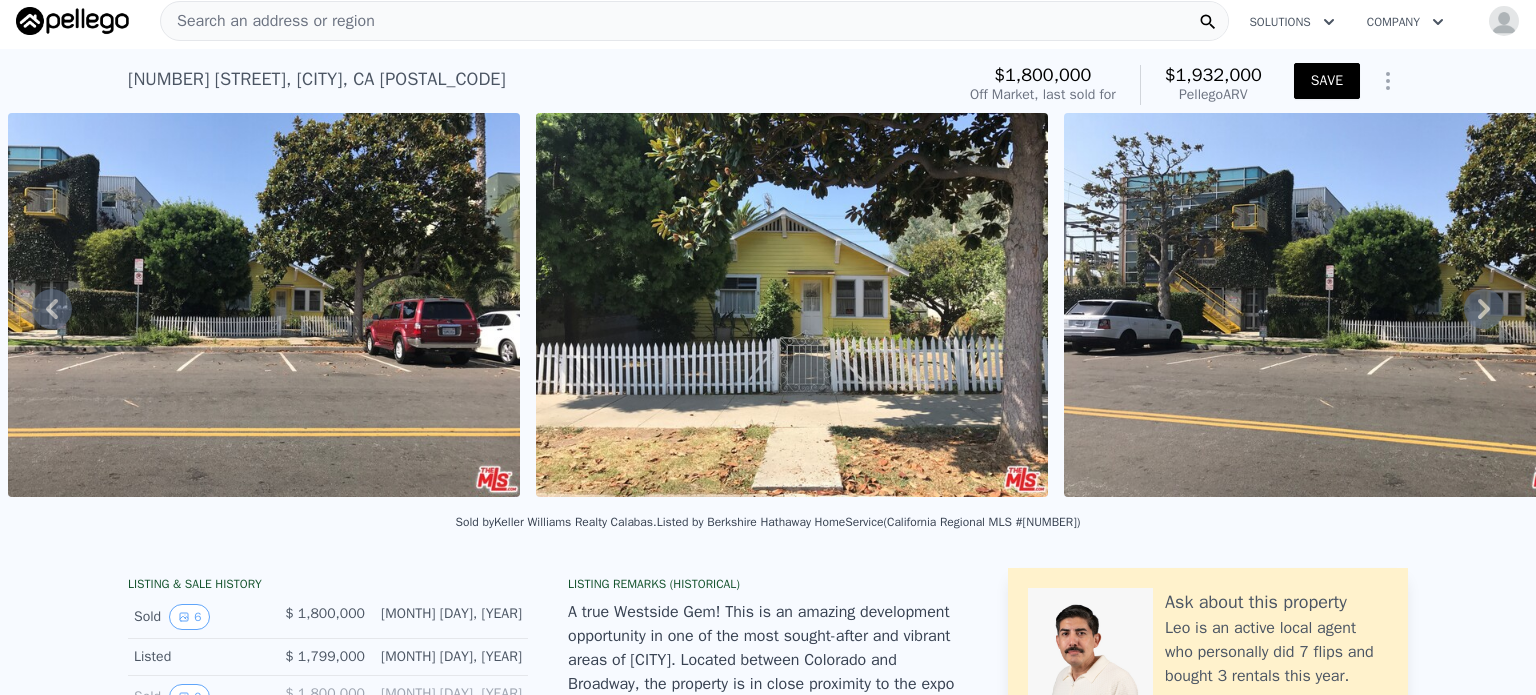 click on "SAVE" at bounding box center (1327, 81) 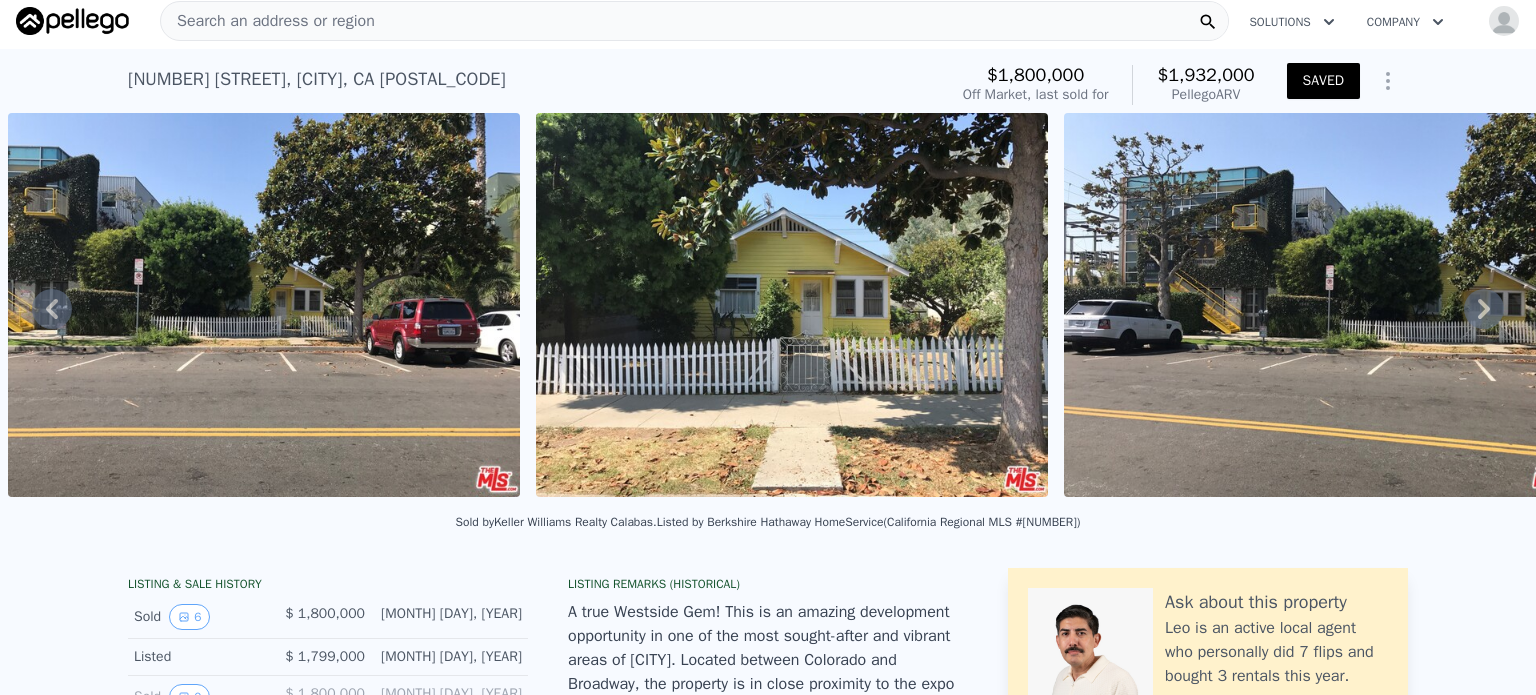type on "1" 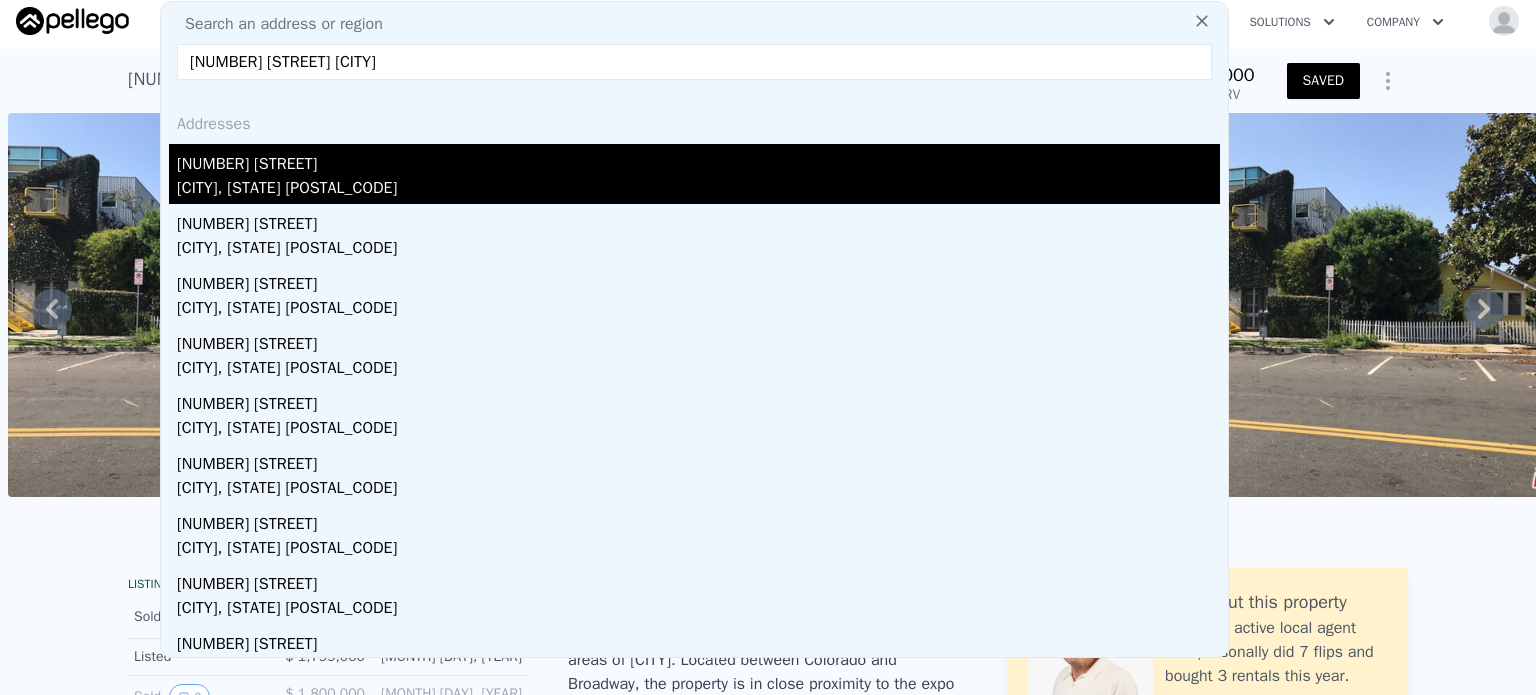 type on "2009 18th st santa monica" 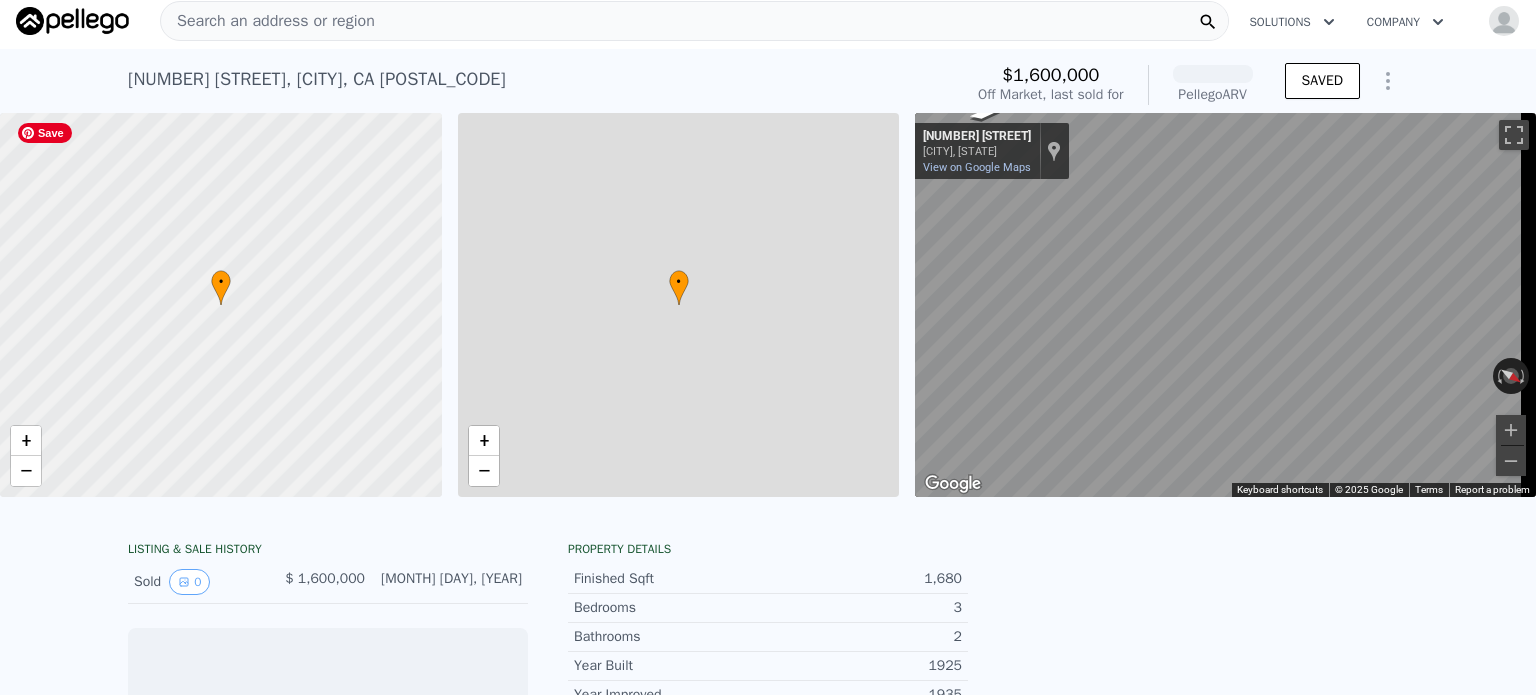 scroll, scrollTop: 0, scrollLeft: 8, axis: horizontal 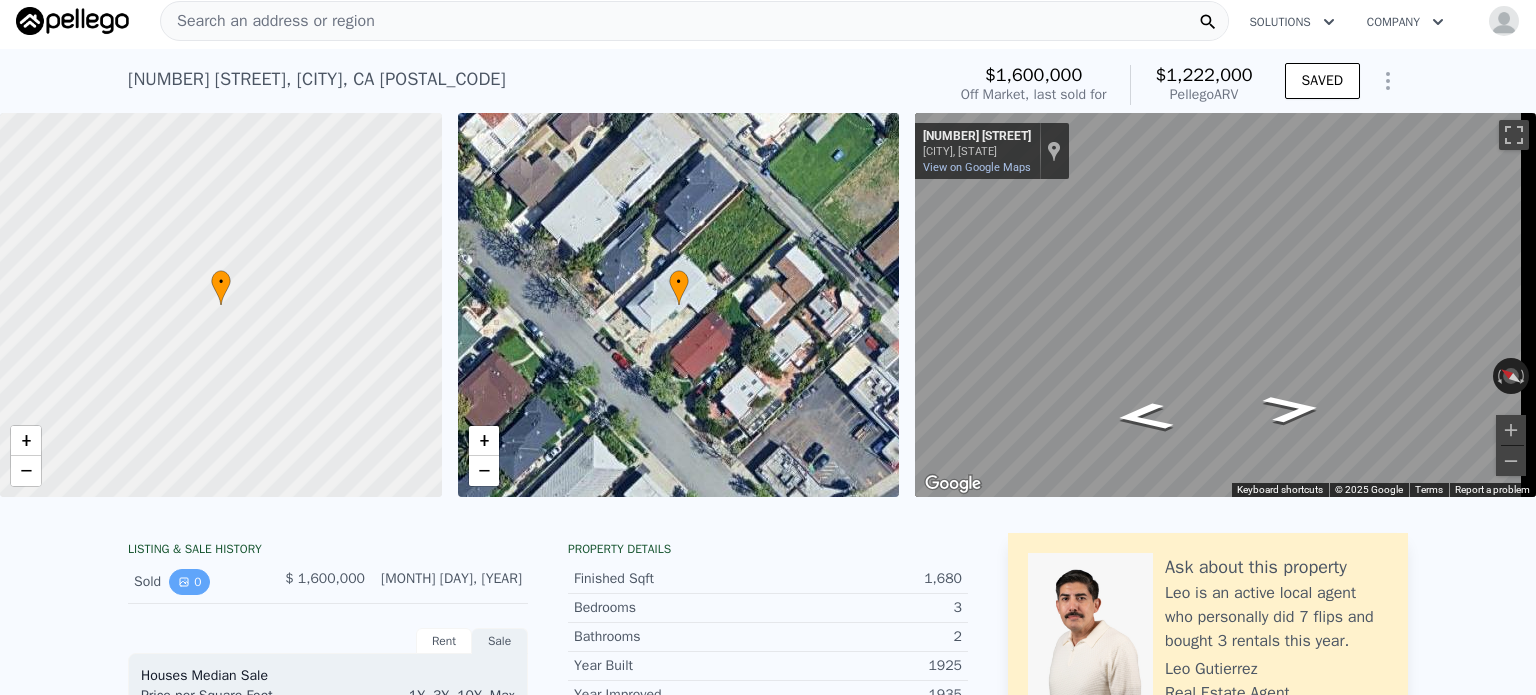 click on "0" at bounding box center [189, 582] 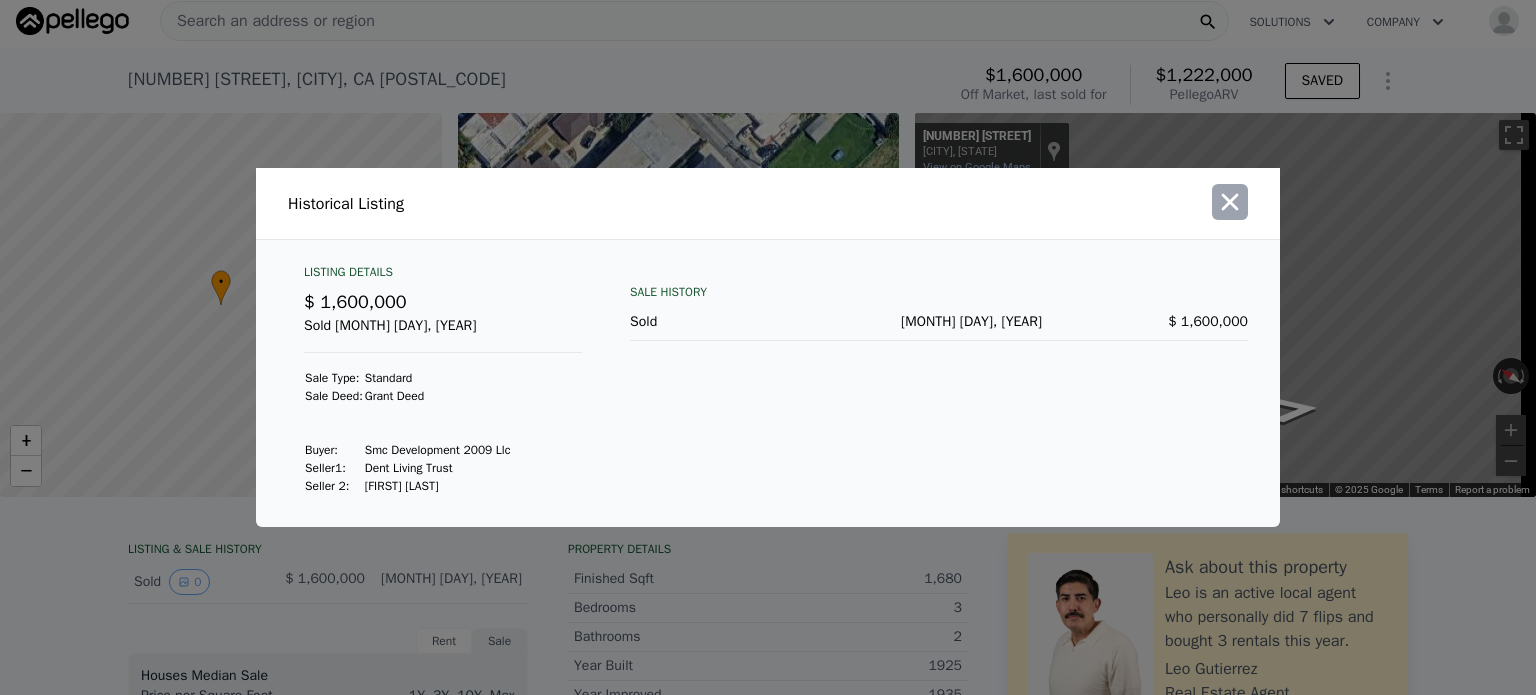 click 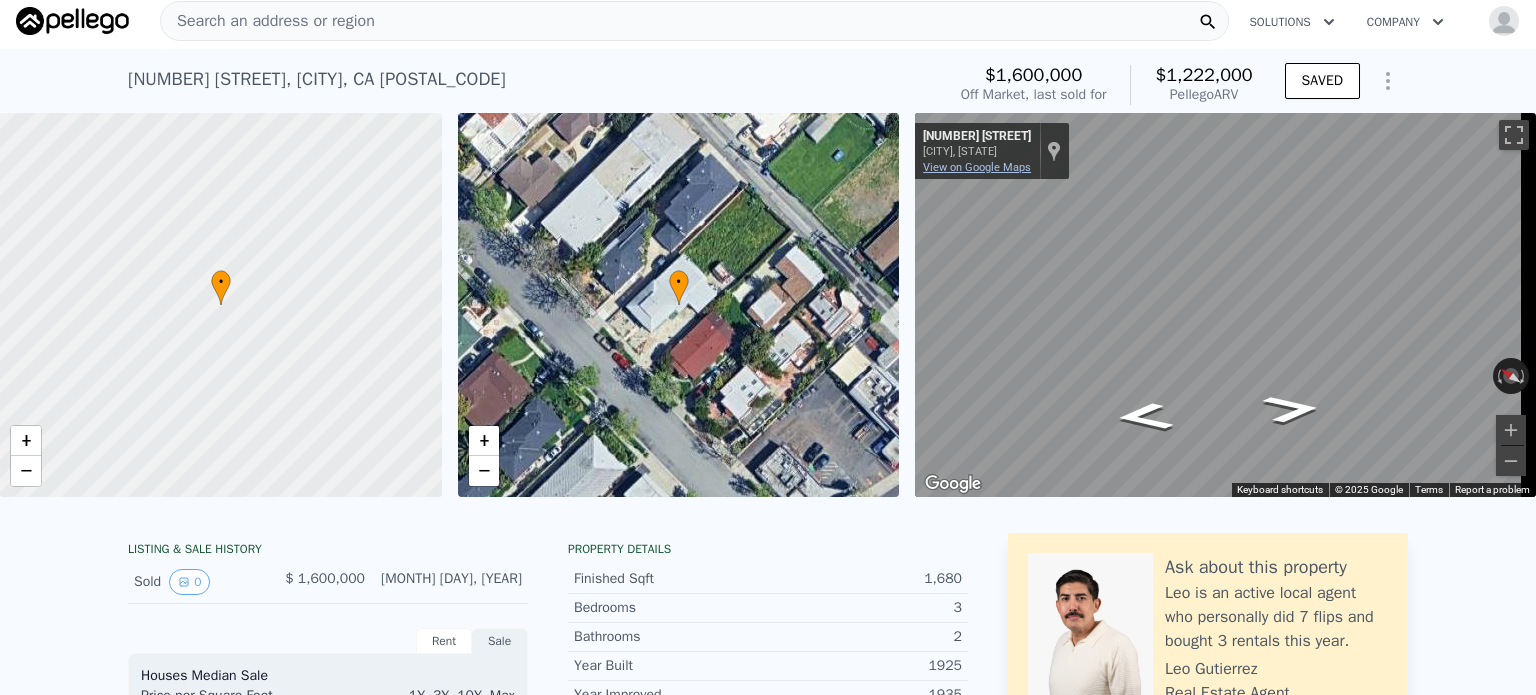 click on "View on Google Maps" at bounding box center [977, 167] 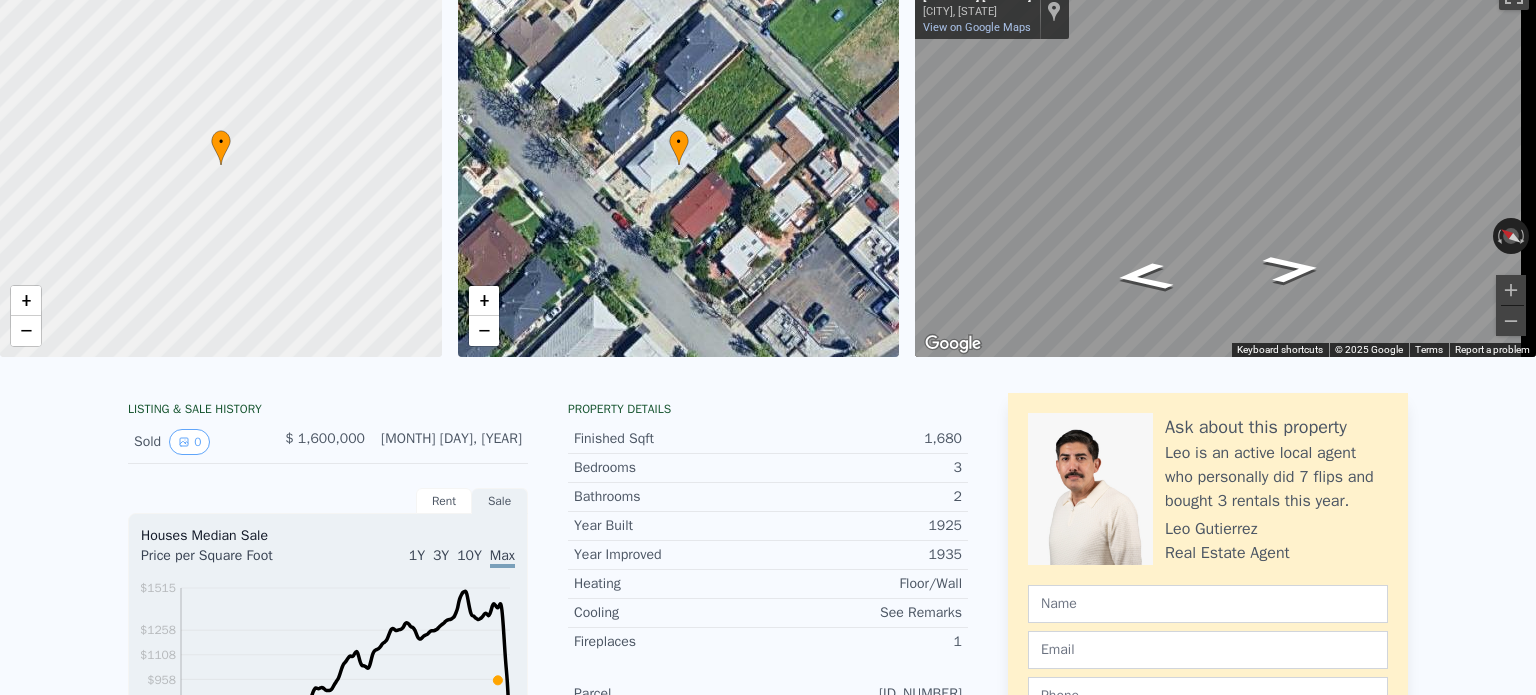 scroll, scrollTop: 7, scrollLeft: 0, axis: vertical 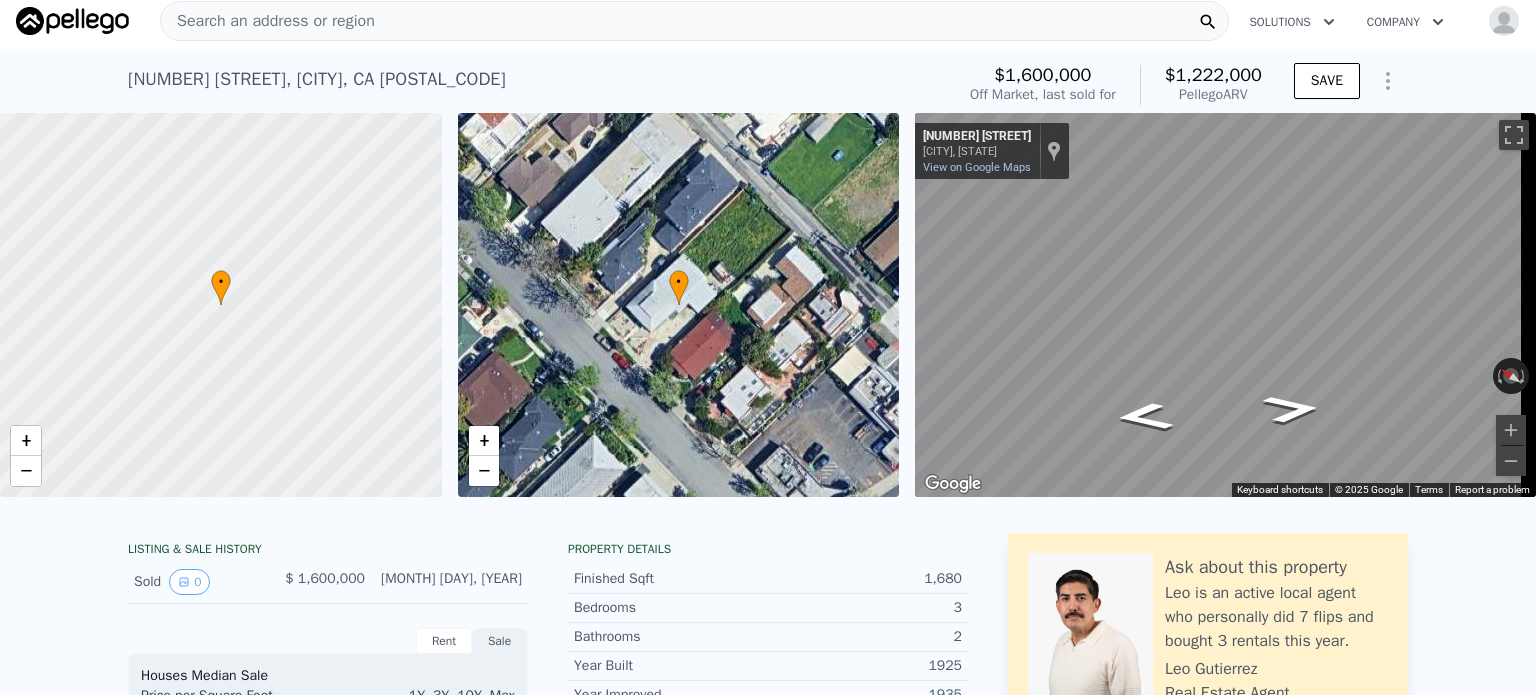 click on "Search an address or region" at bounding box center (268, 21) 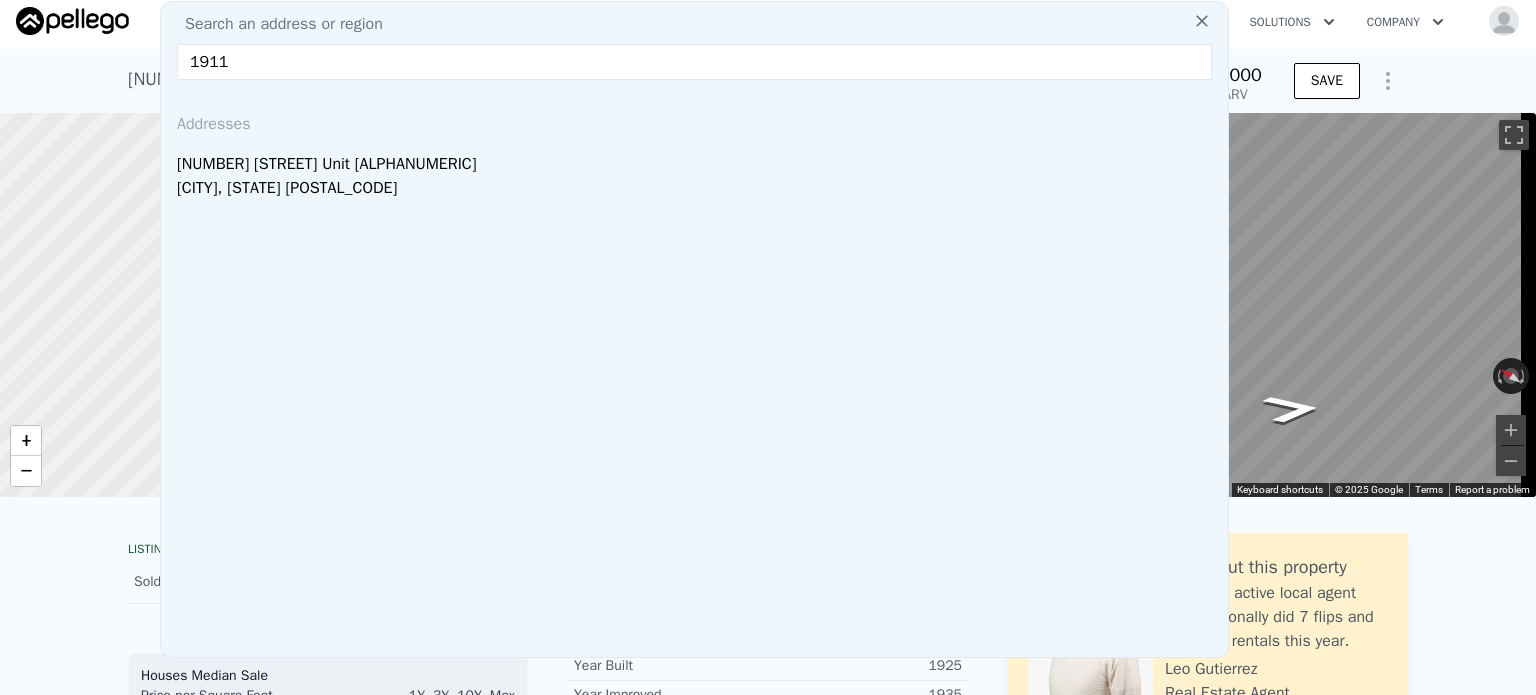 click on "1911" at bounding box center [694, 62] 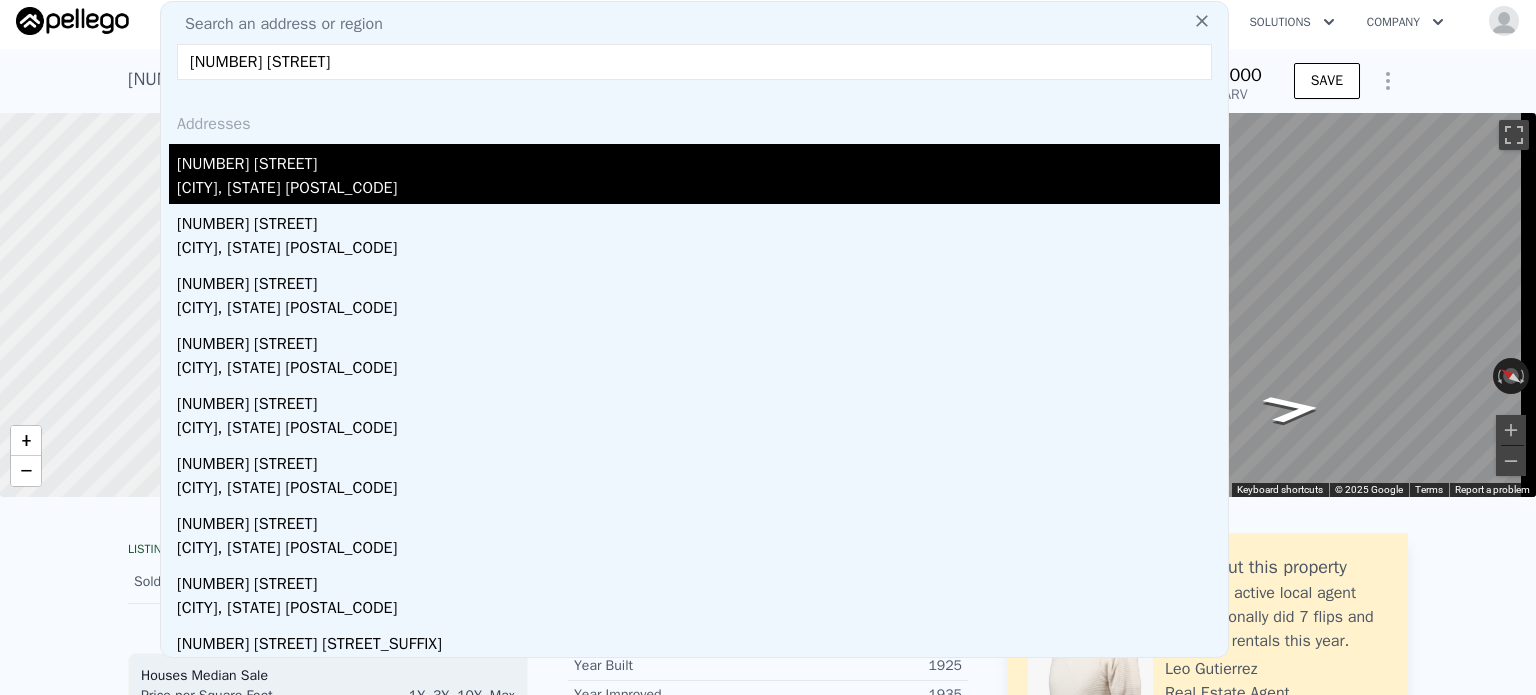 type on "1922 11th st" 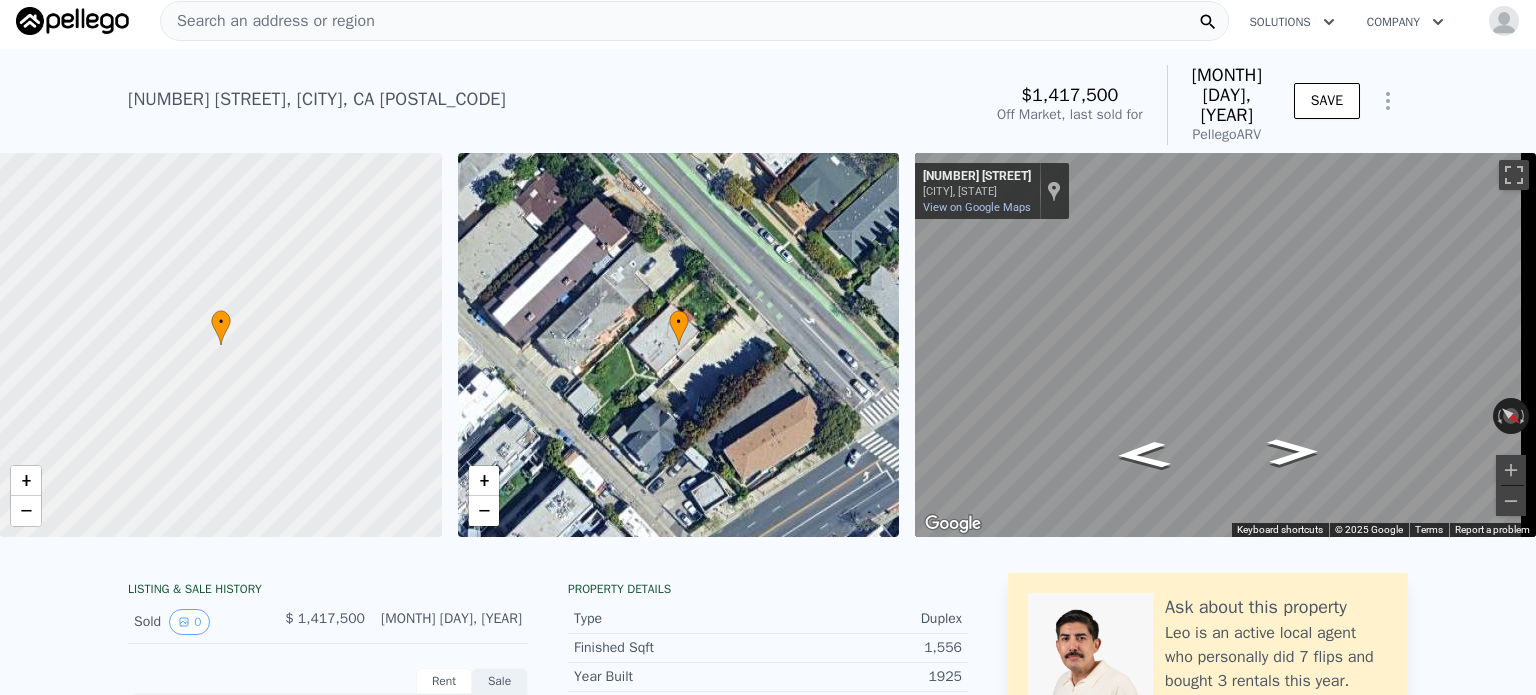 click on "•
+ −" at bounding box center (679, 345) 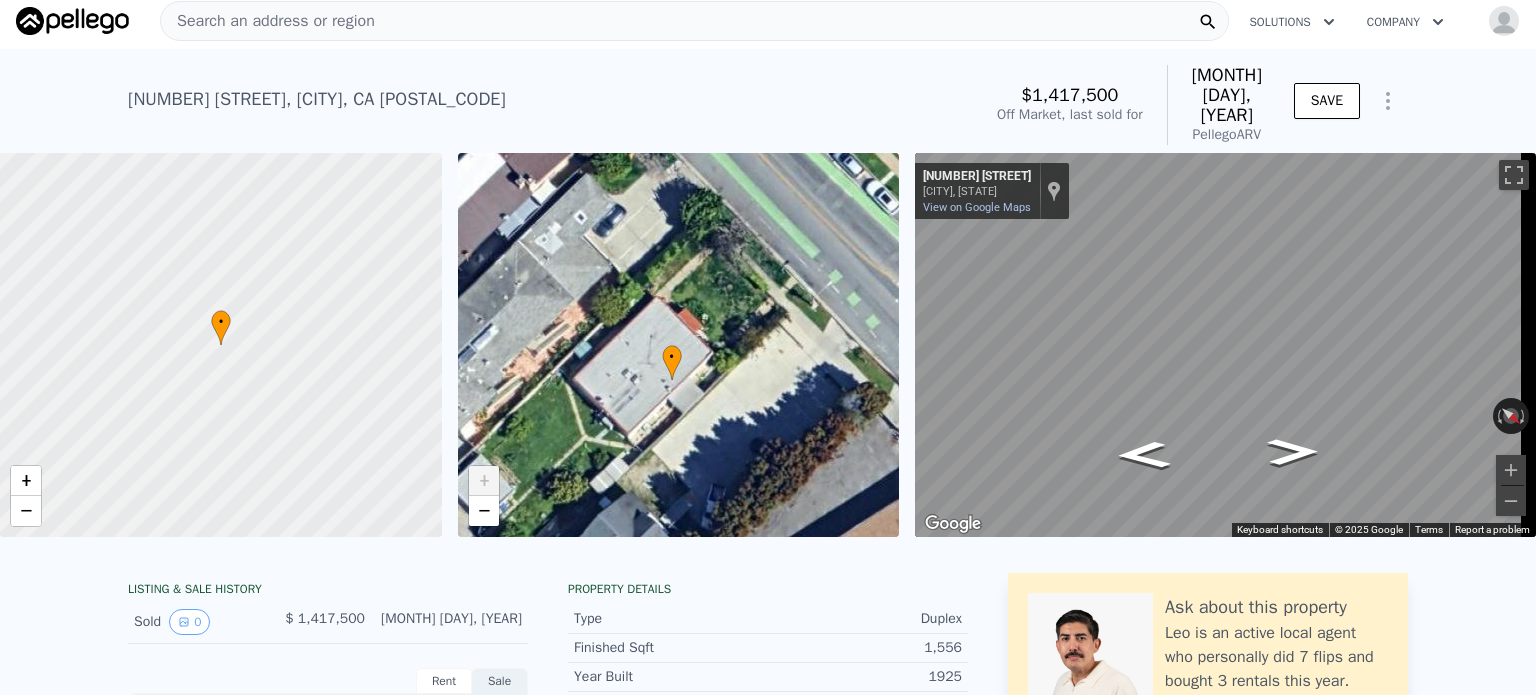 drag, startPoint x: 759, startPoint y: 291, endPoint x: 898, endPoint y: 468, distance: 225.05554 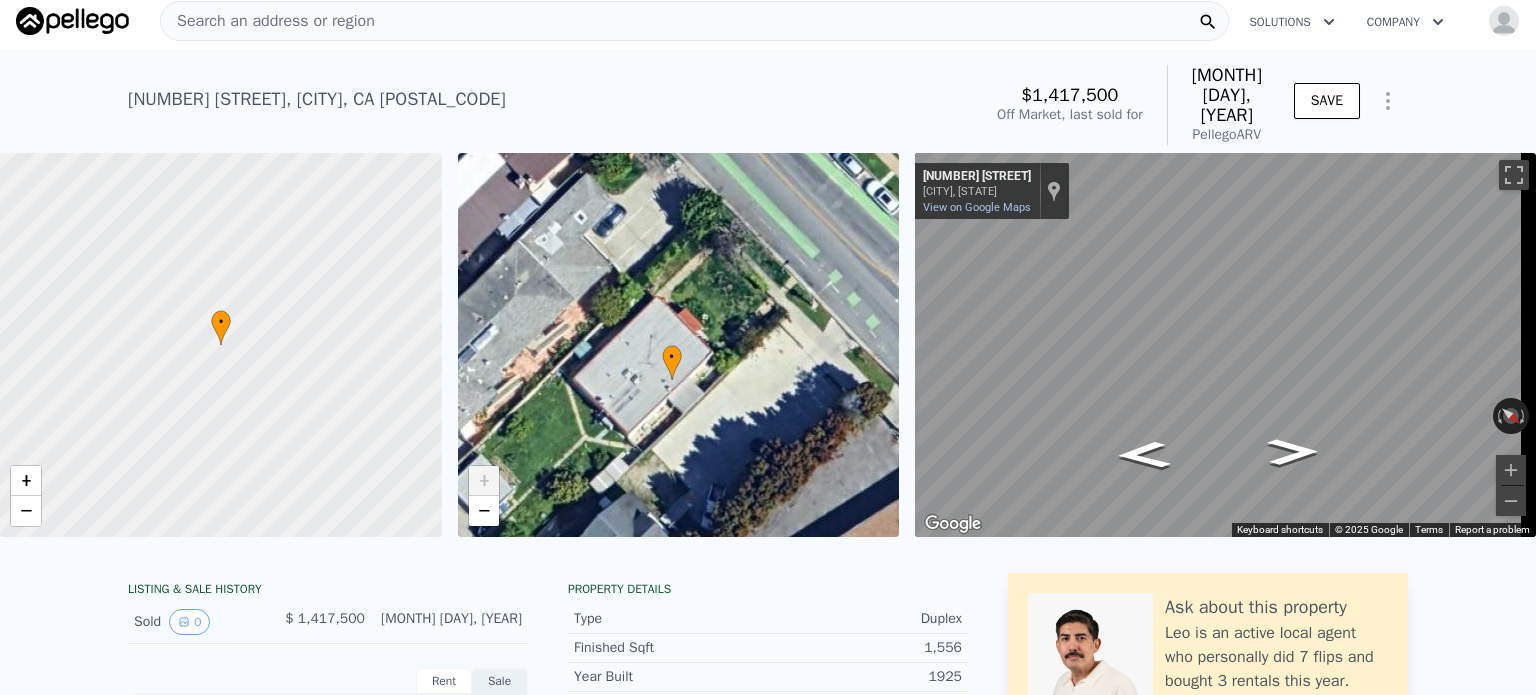 drag, startPoint x: 810, startPoint y: 583, endPoint x: 811, endPoint y: 594, distance: 11.045361 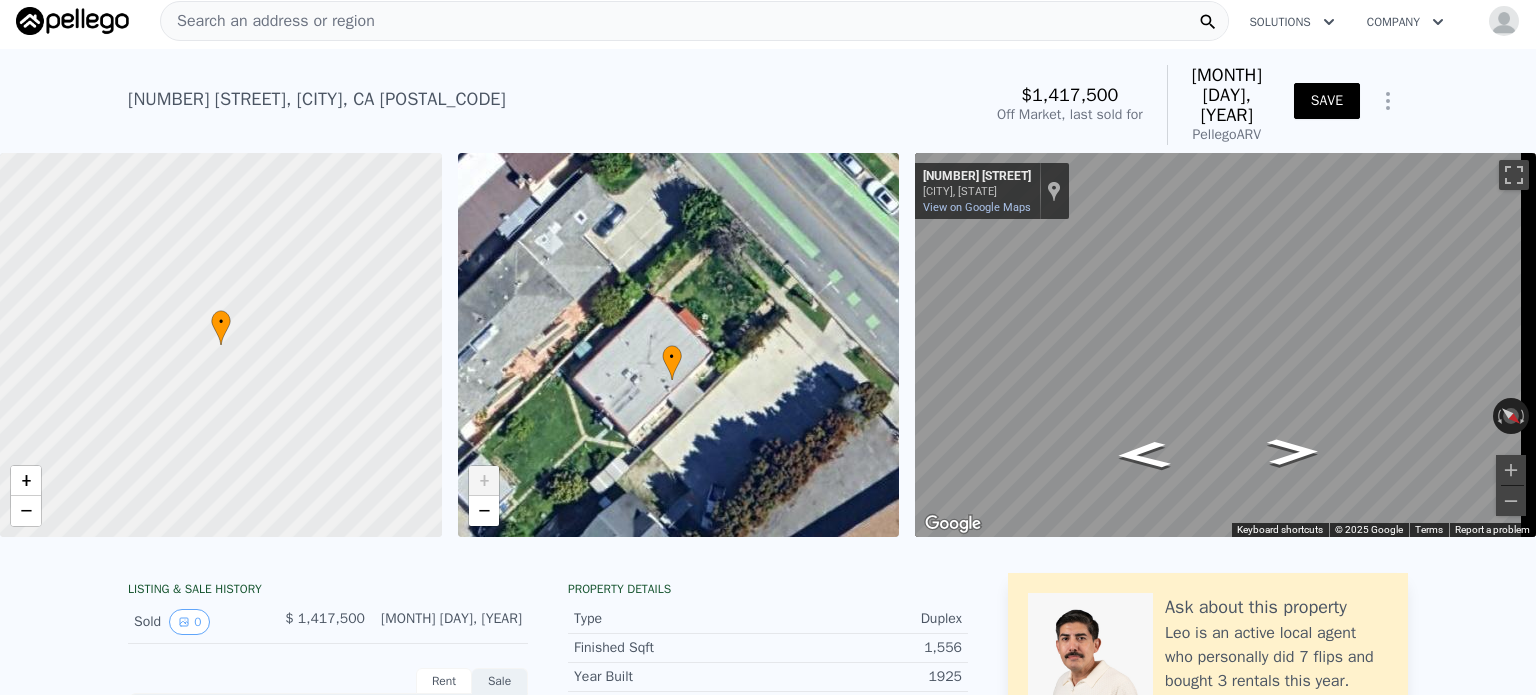click on "SAVE" at bounding box center (1327, 101) 